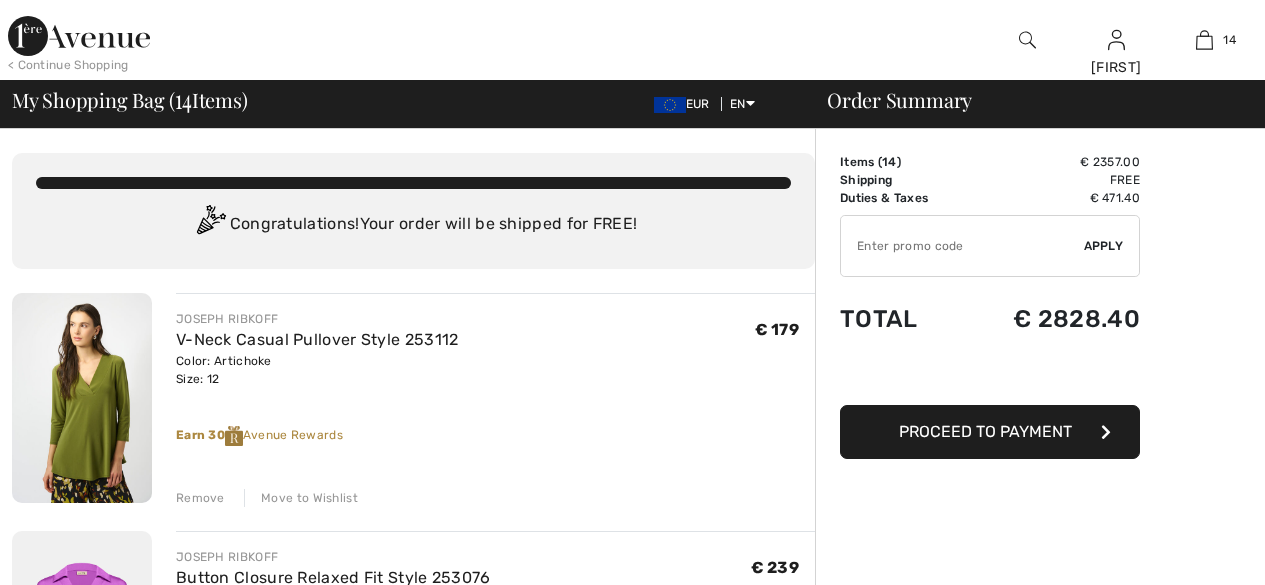scroll, scrollTop: 0, scrollLeft: 0, axis: both 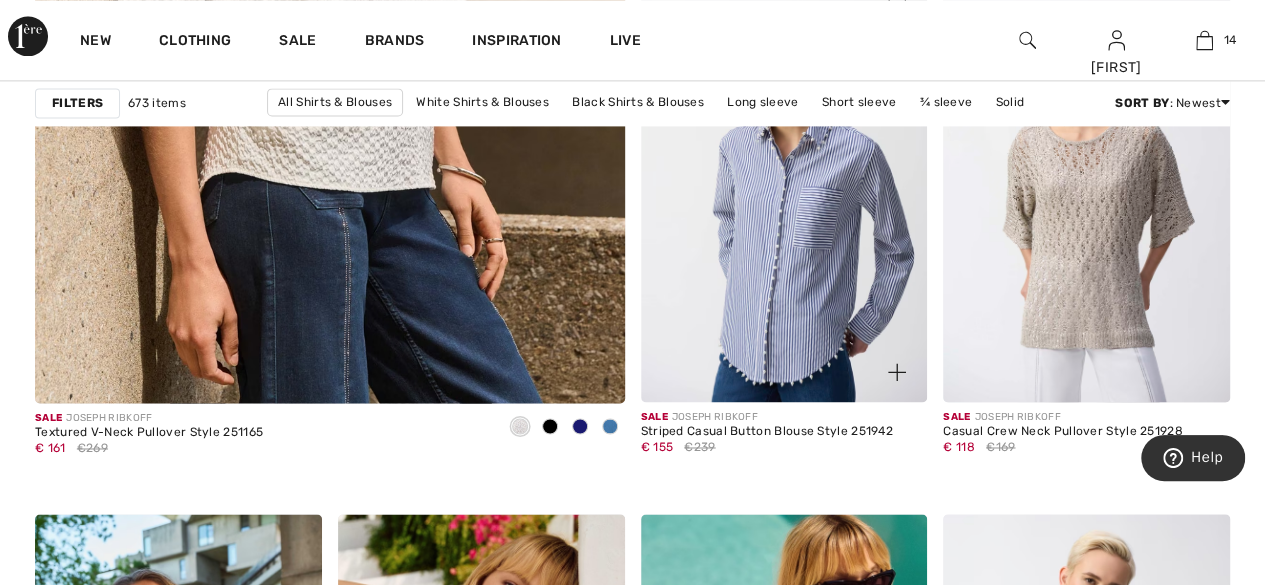 click at bounding box center (784, 187) 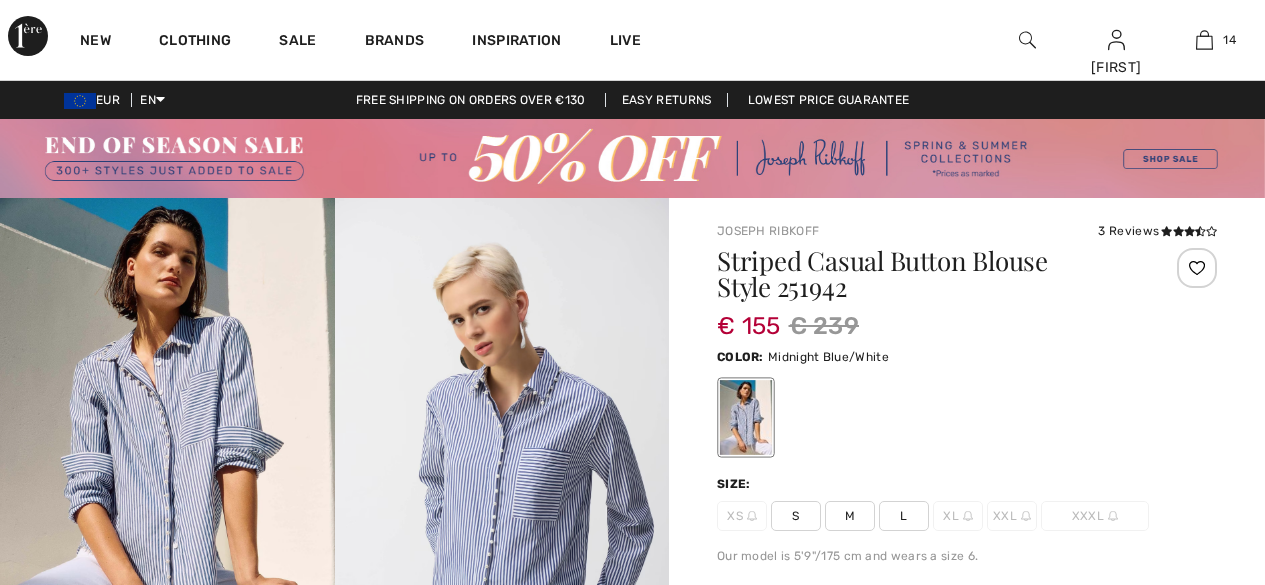 scroll, scrollTop: 0, scrollLeft: 0, axis: both 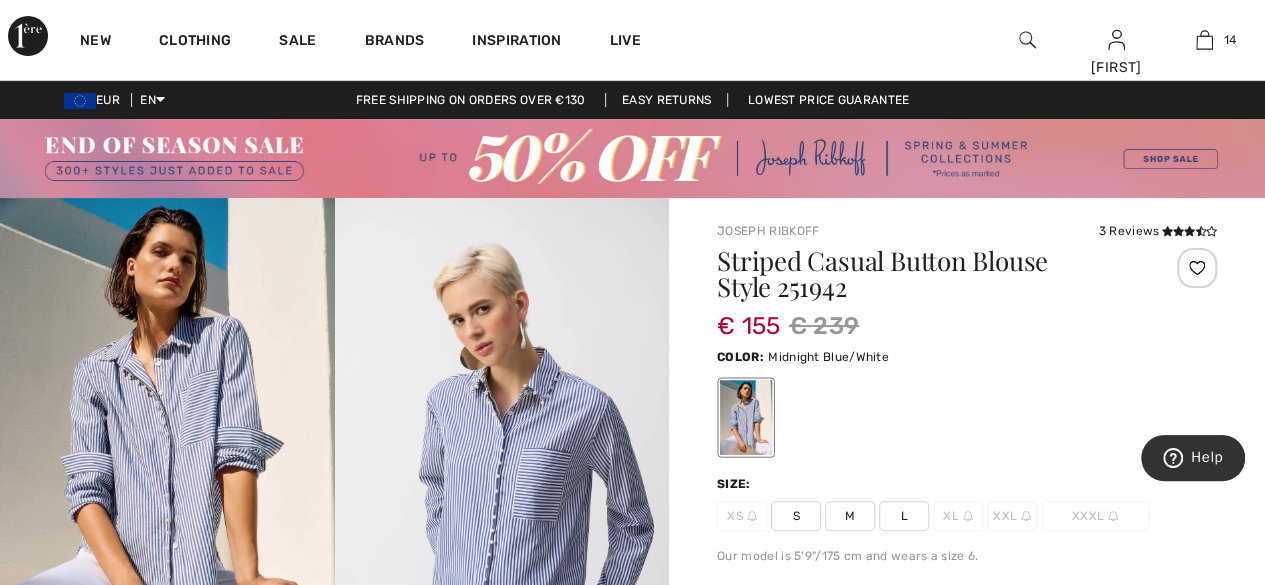 click on "L" at bounding box center [904, 516] 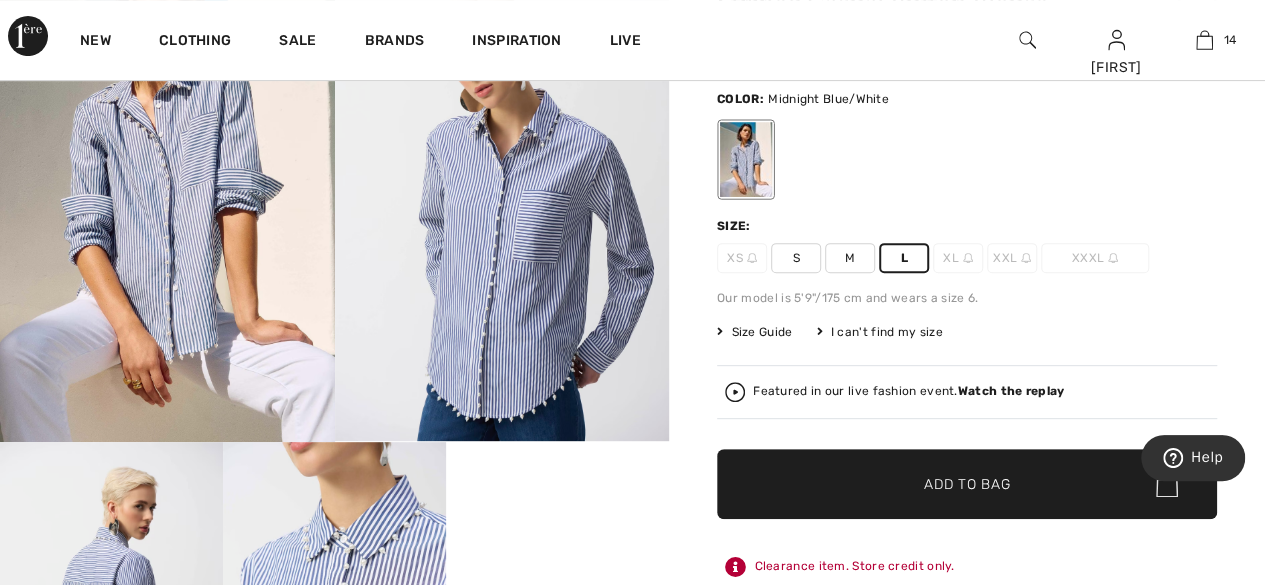 scroll, scrollTop: 245, scrollLeft: 0, axis: vertical 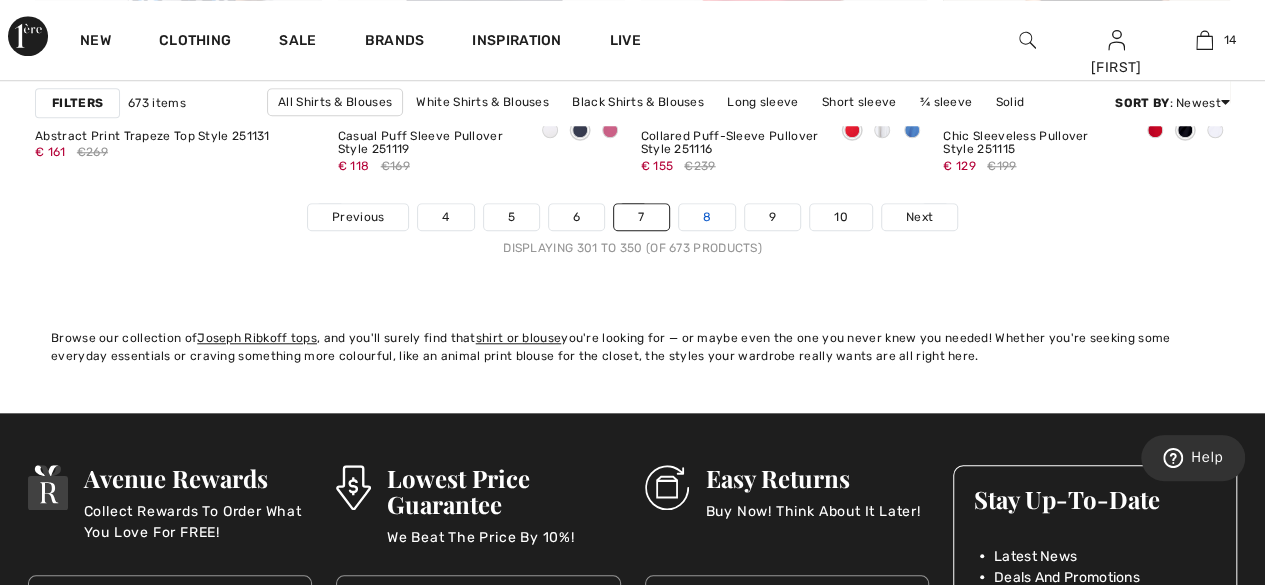 click on "8" at bounding box center (707, 217) 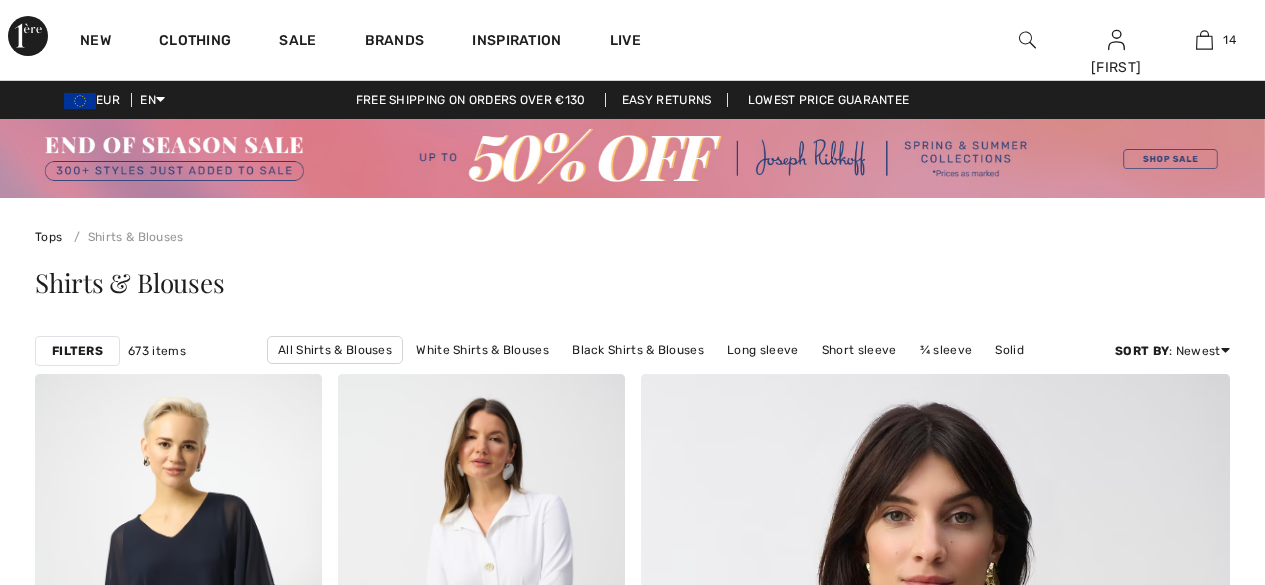 scroll, scrollTop: 0, scrollLeft: 0, axis: both 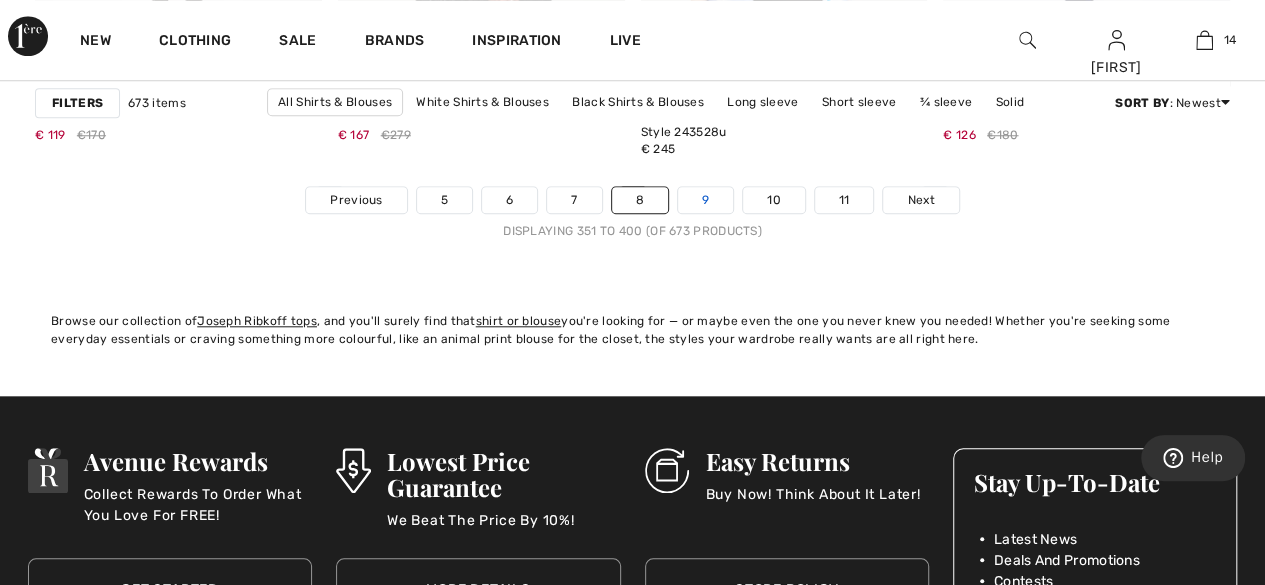 click on "9" at bounding box center [705, 200] 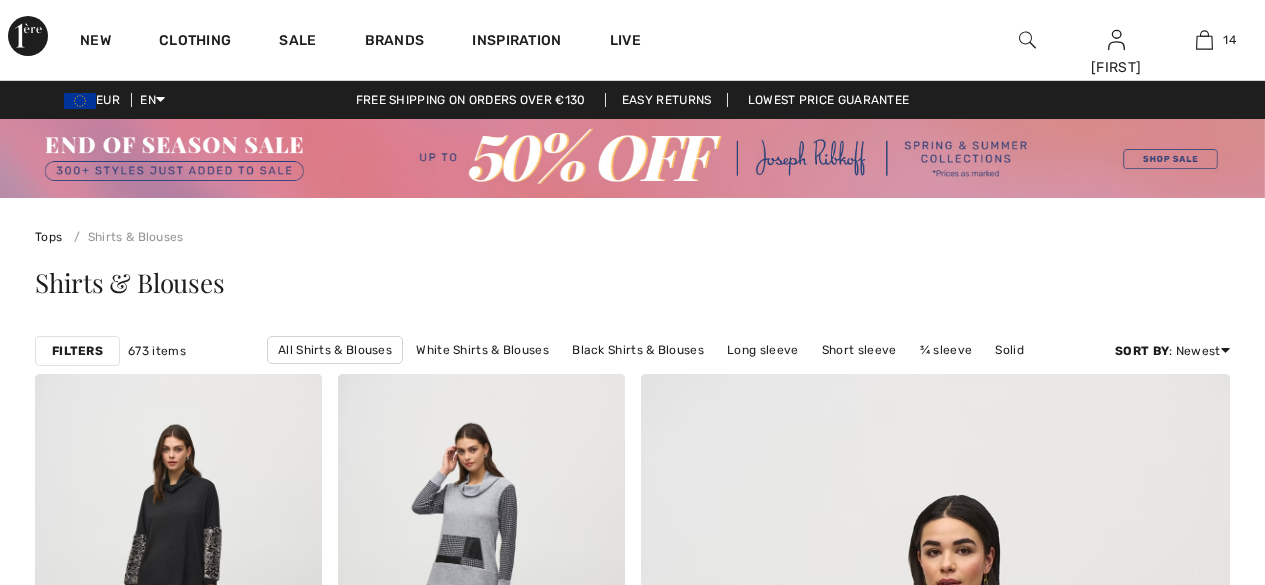 scroll, scrollTop: 0, scrollLeft: 0, axis: both 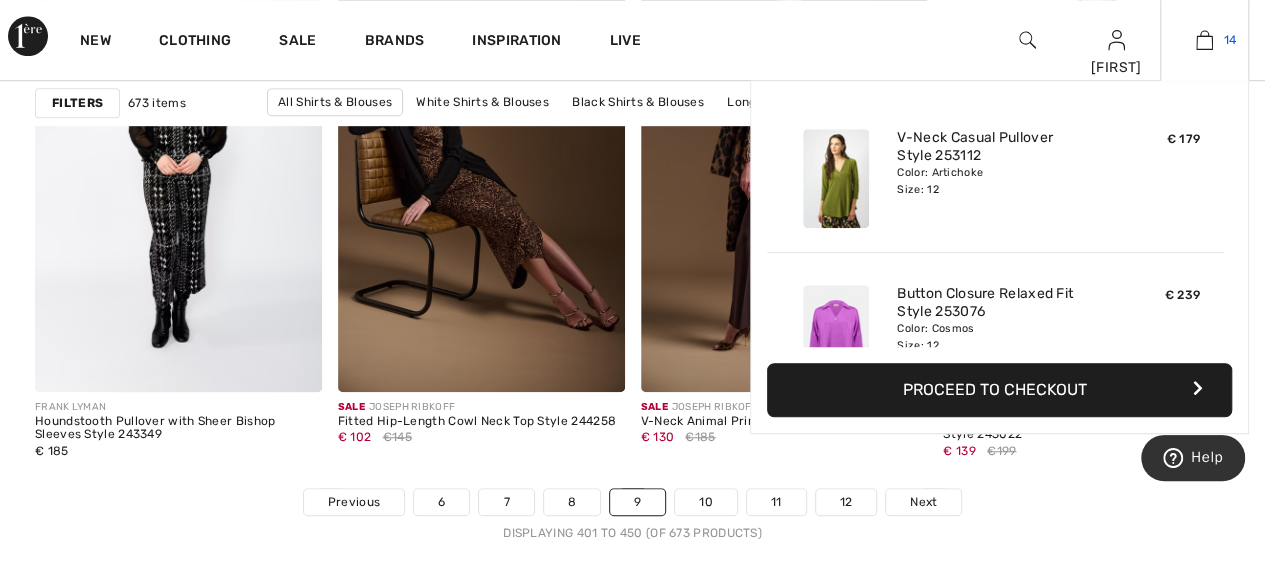 click at bounding box center [1204, 40] 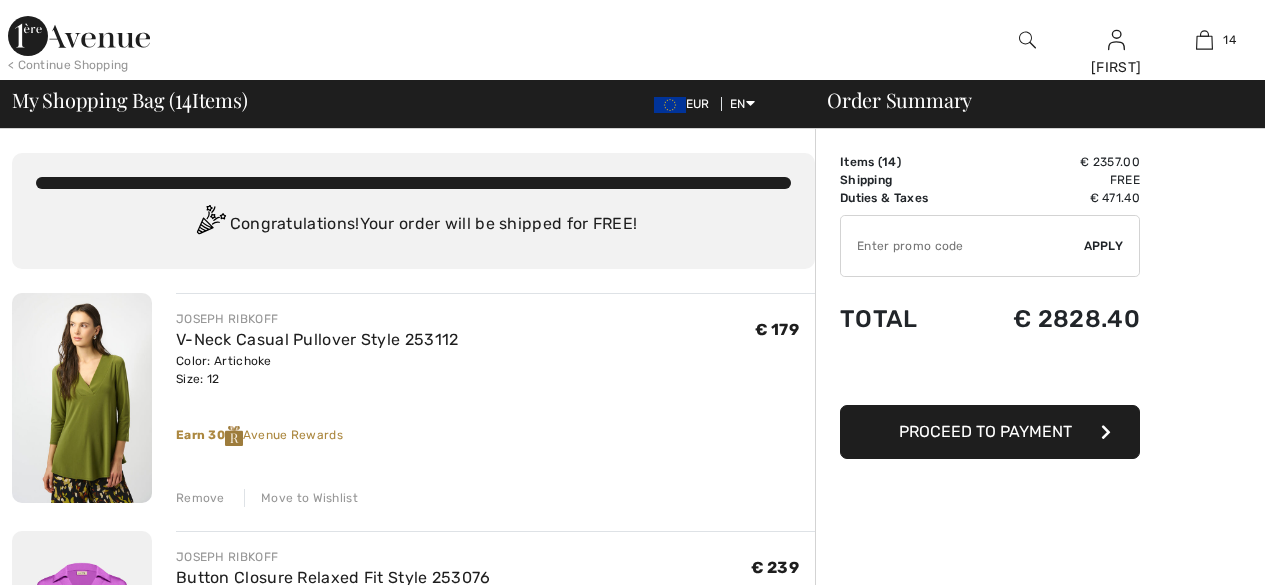 scroll, scrollTop: 0, scrollLeft: 0, axis: both 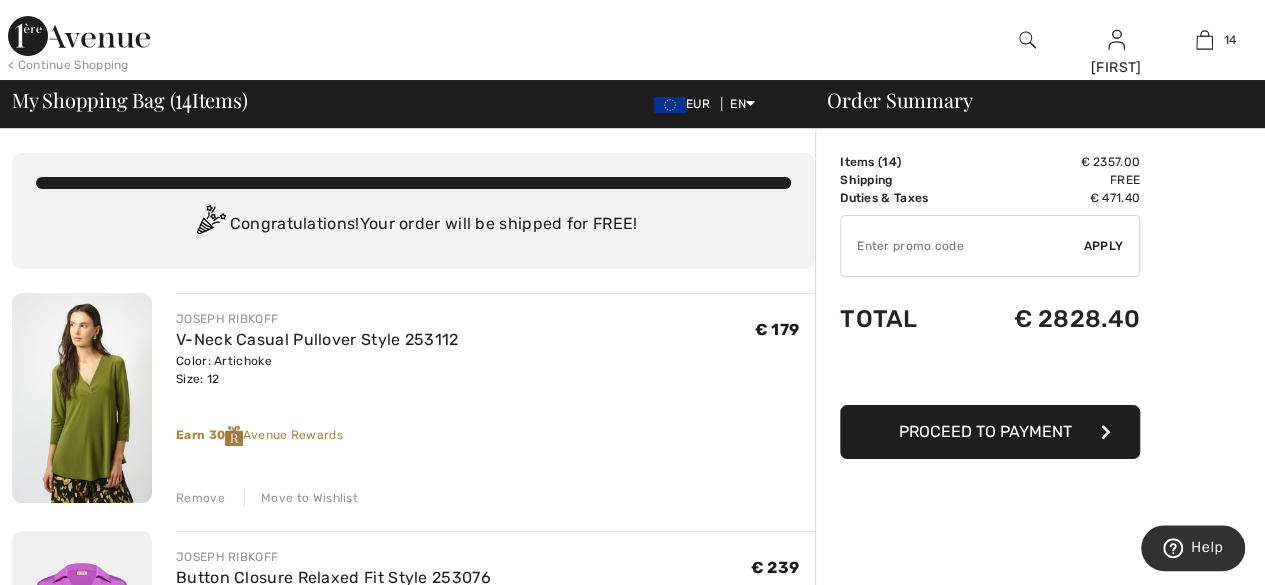 click at bounding box center [1204, 40] 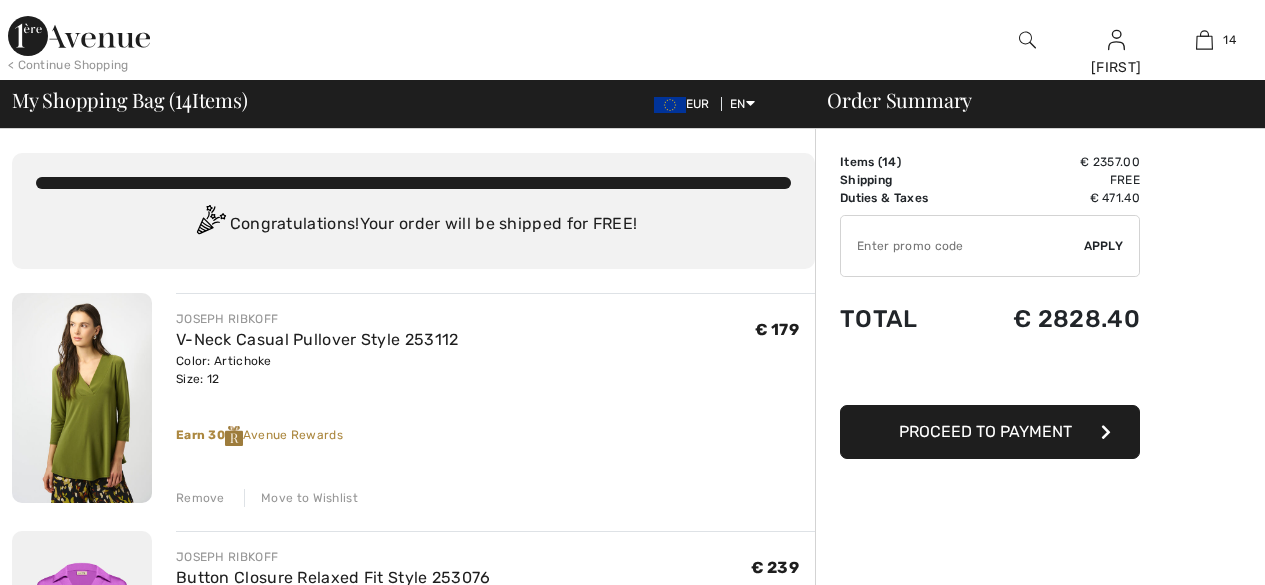 scroll, scrollTop: 0, scrollLeft: 0, axis: both 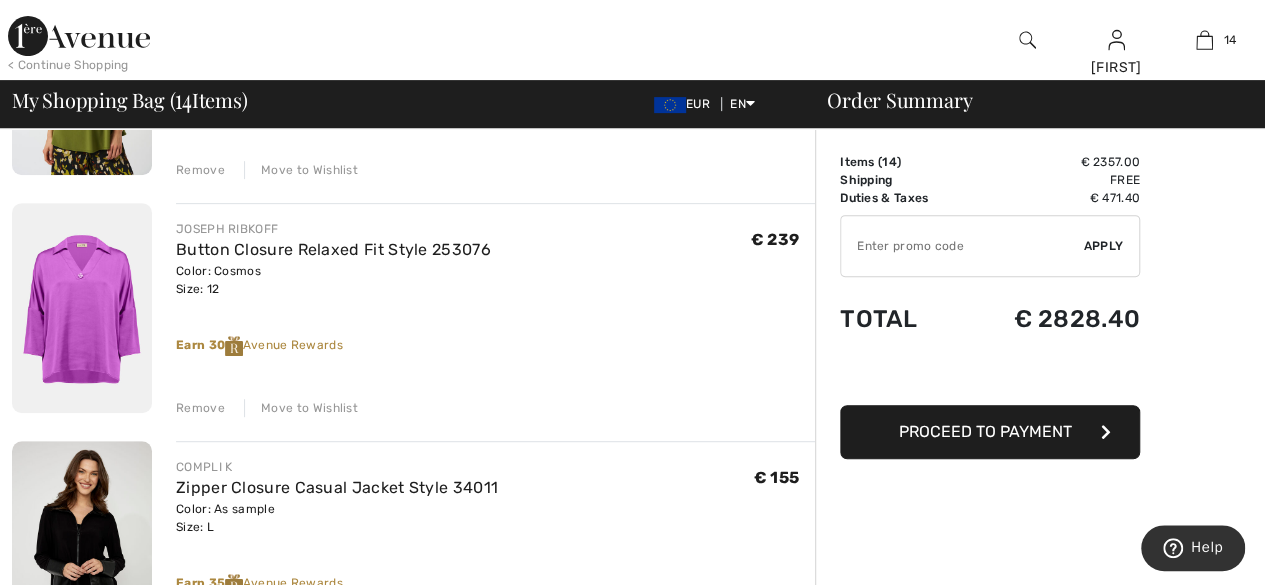 click on "Remove" at bounding box center [200, 408] 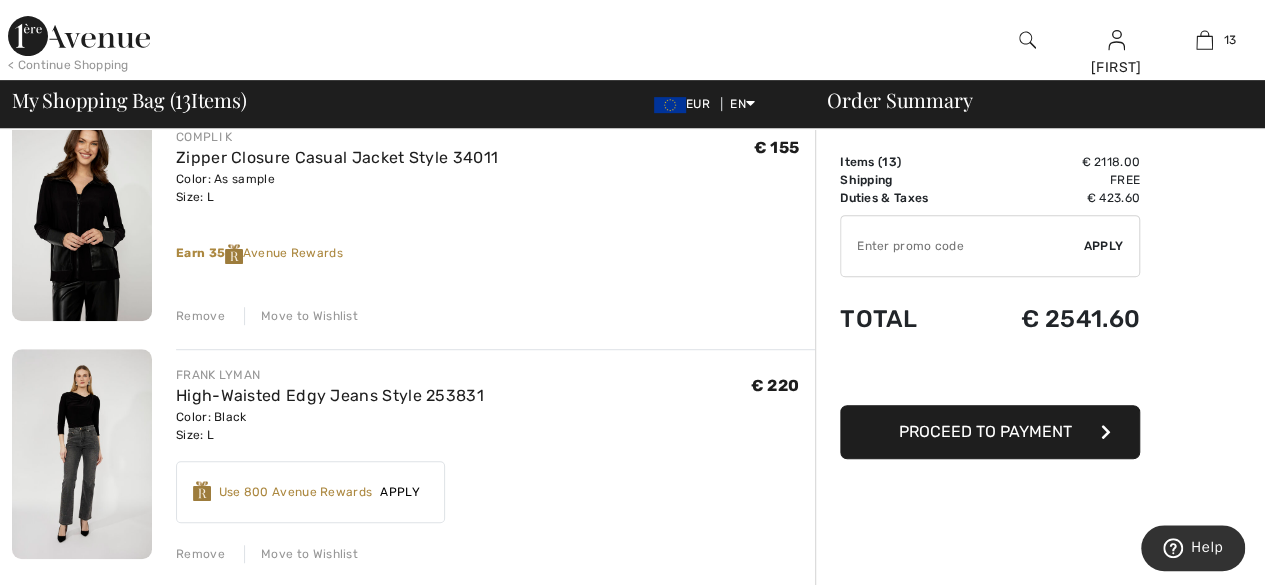 scroll, scrollTop: 501, scrollLeft: 0, axis: vertical 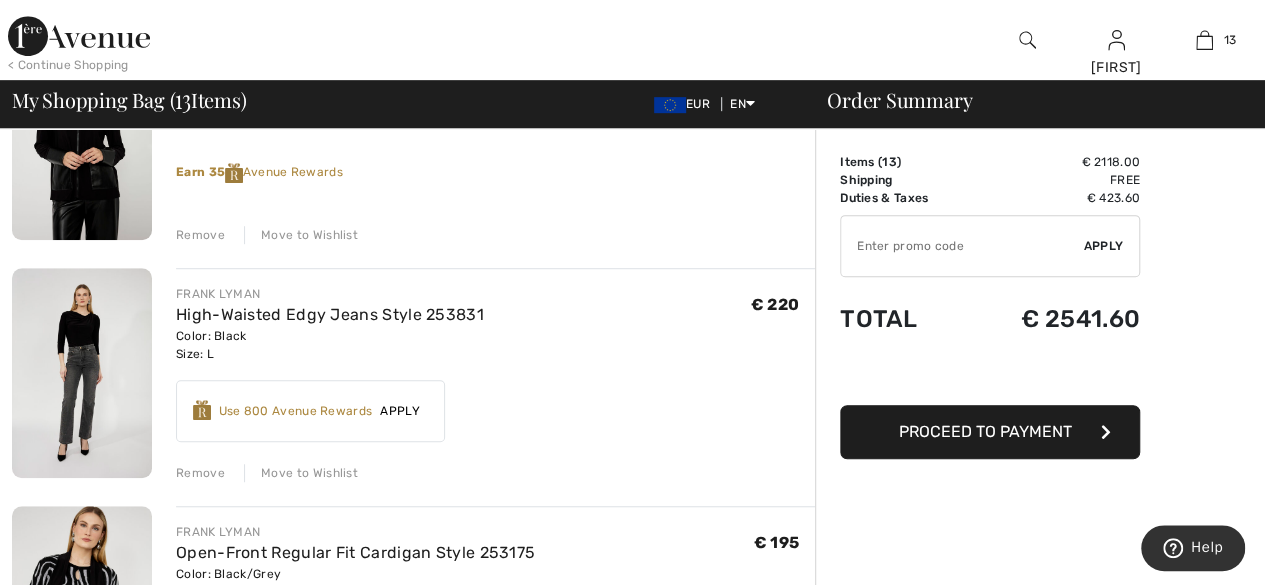 click at bounding box center [82, 373] 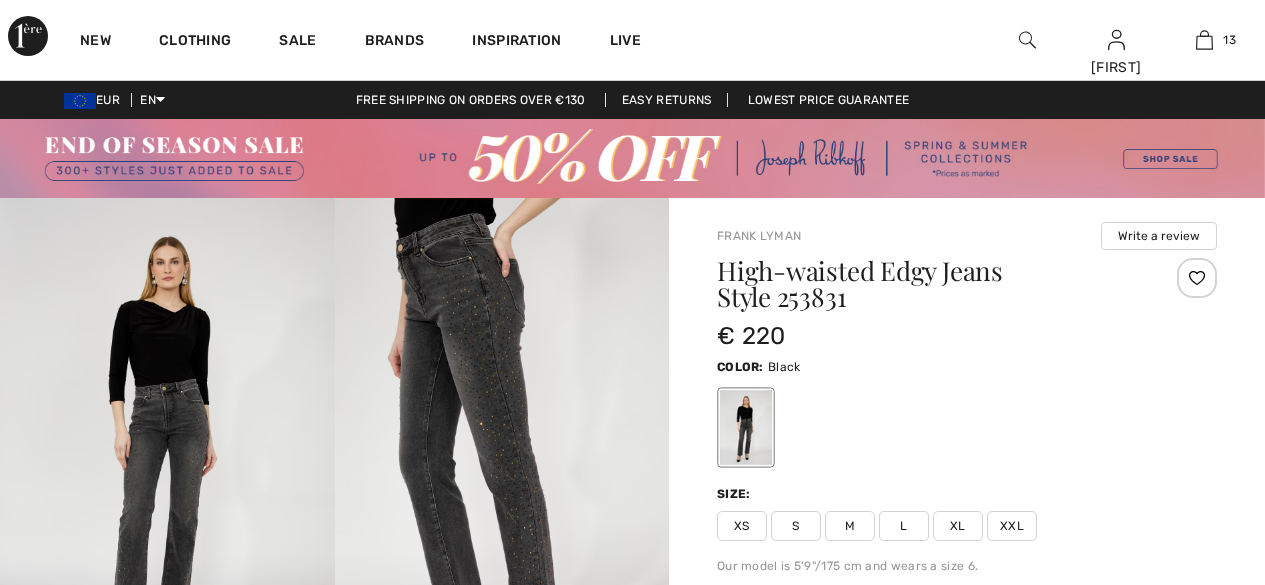 scroll, scrollTop: 0, scrollLeft: 0, axis: both 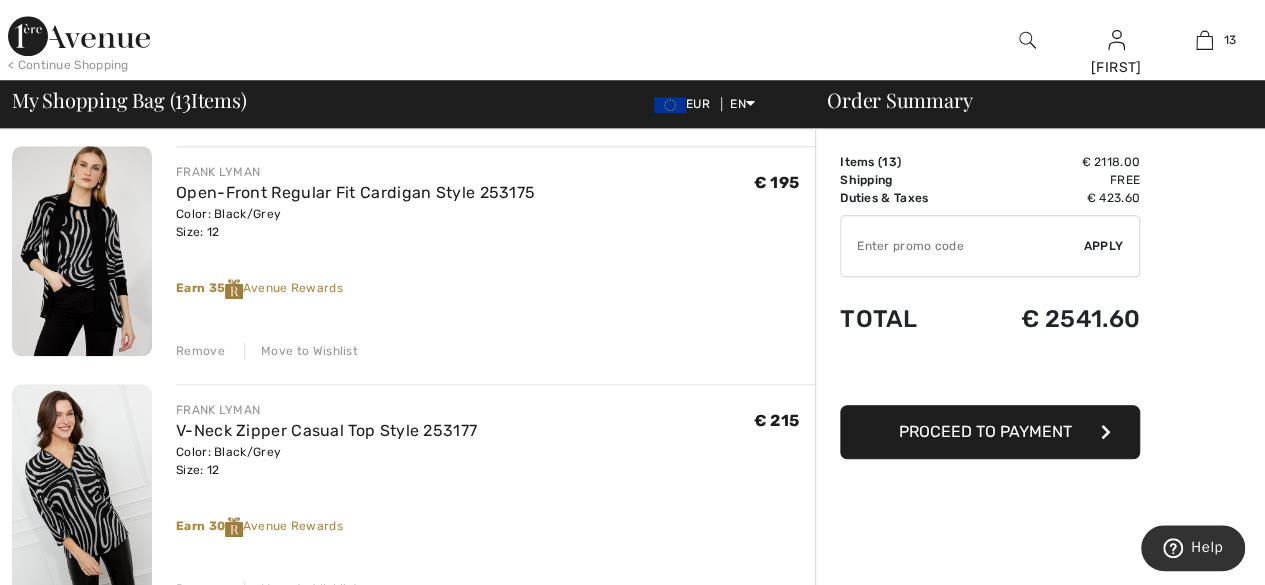 click on "Remove" at bounding box center [200, 351] 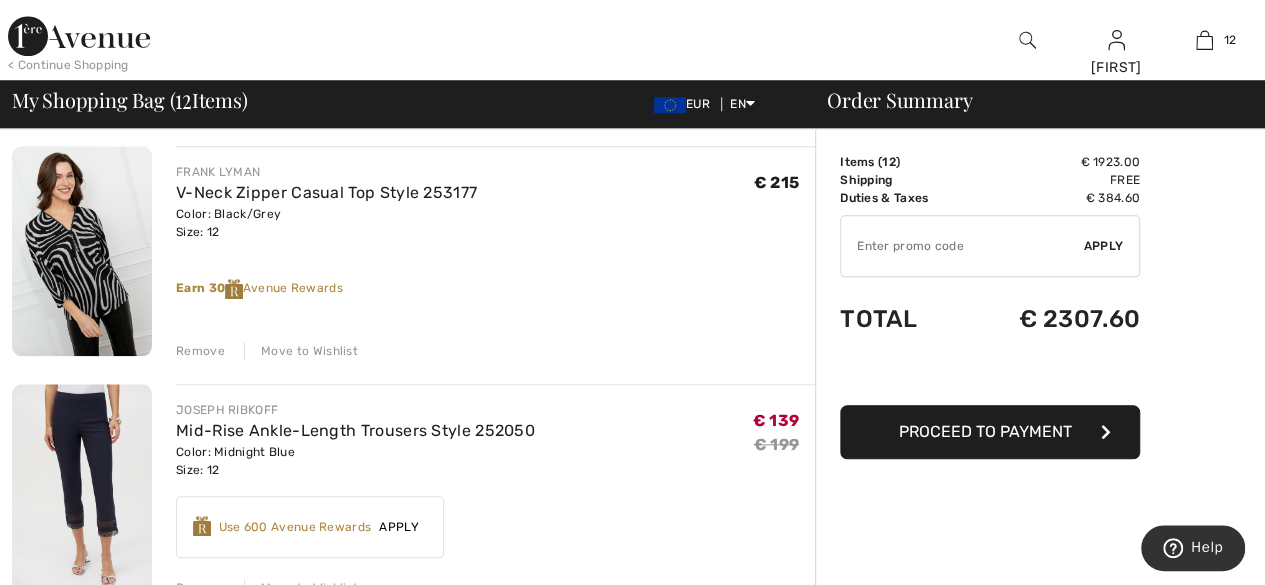 click on "Remove" at bounding box center (200, 351) 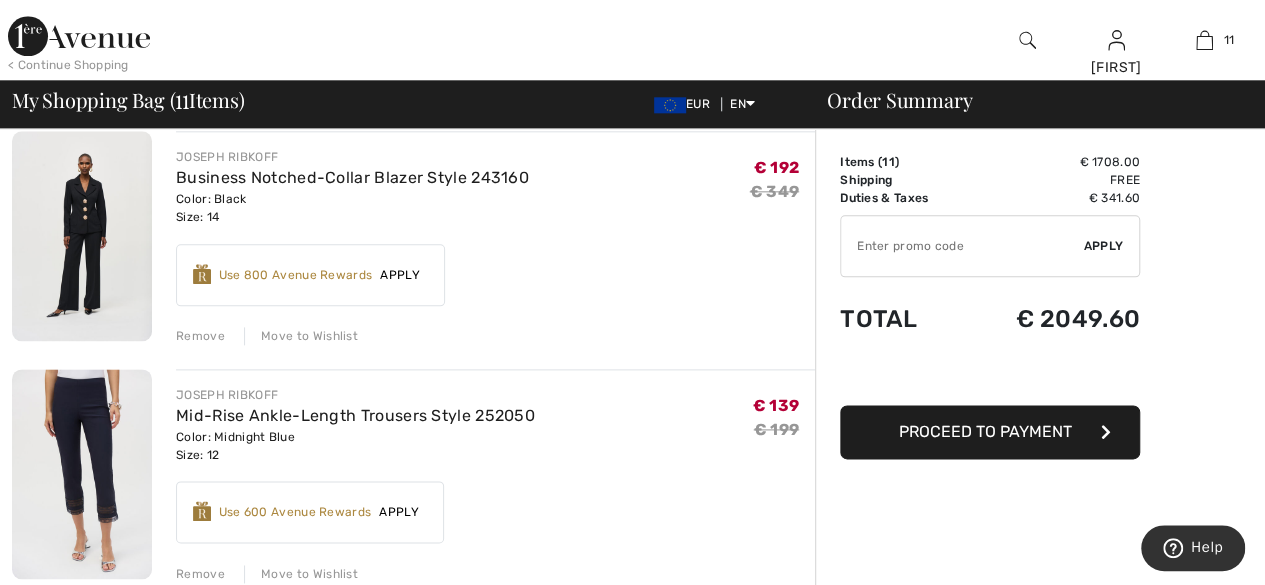 scroll, scrollTop: 1131, scrollLeft: 0, axis: vertical 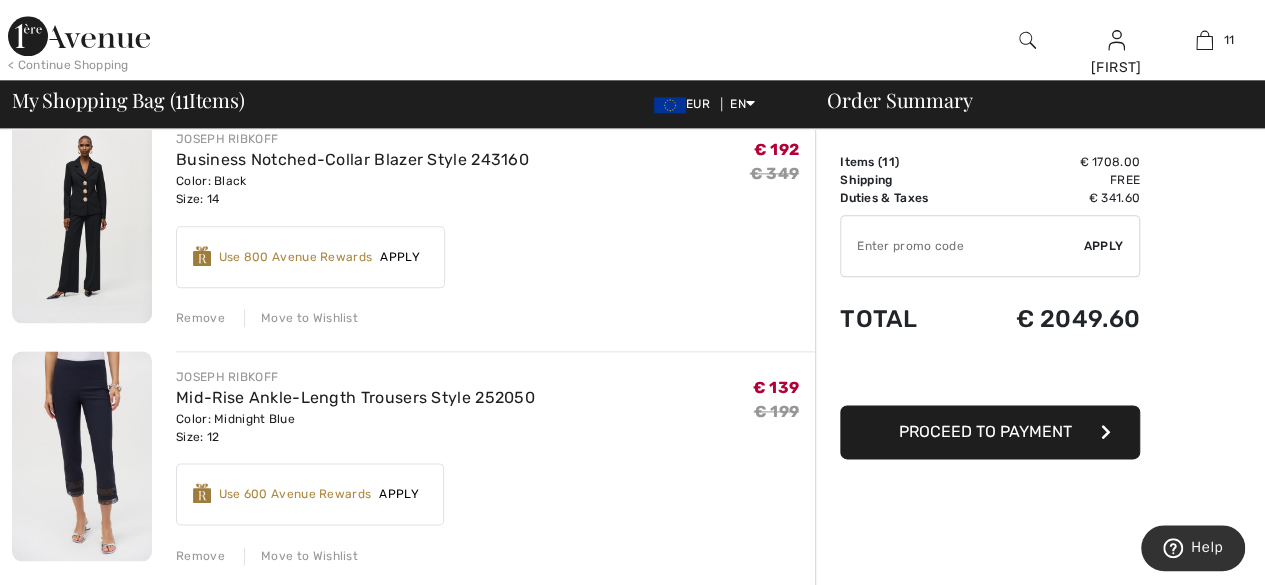 click on "Remove" at bounding box center (200, 318) 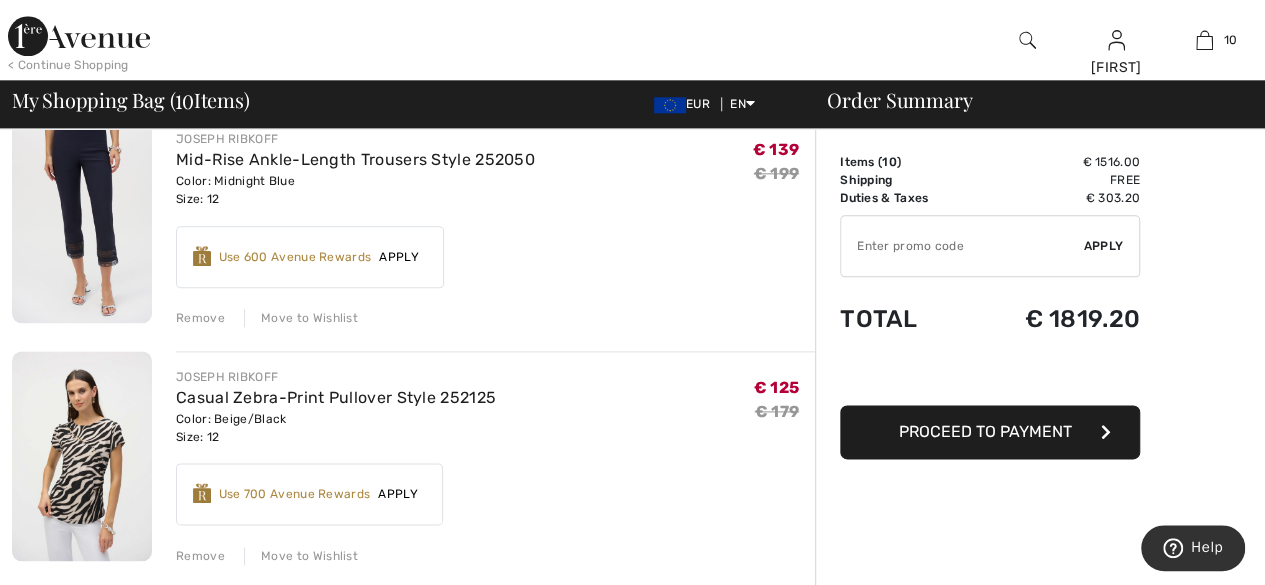 click on "Remove" at bounding box center (200, 556) 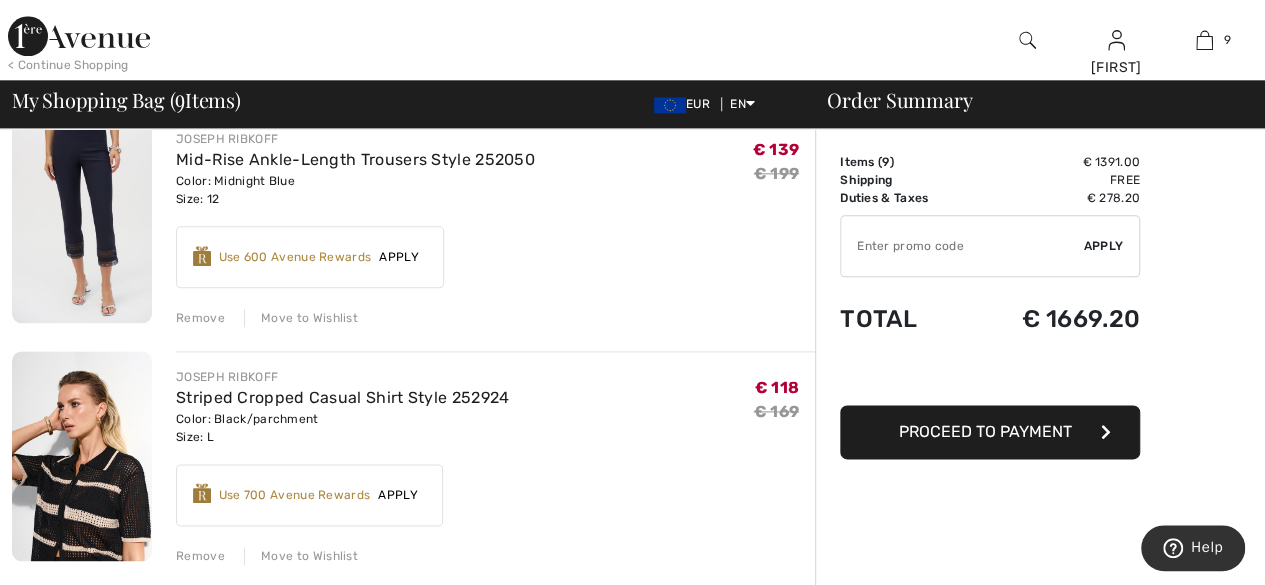 click on "Remove" at bounding box center [200, 556] 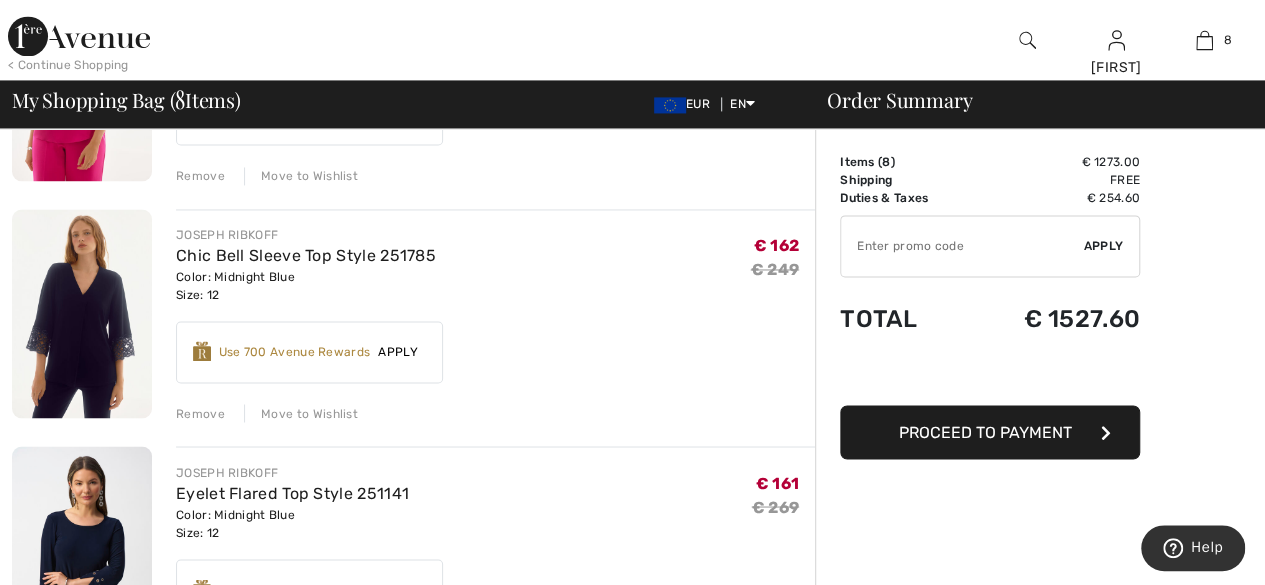 scroll, scrollTop: 1514, scrollLeft: 0, axis: vertical 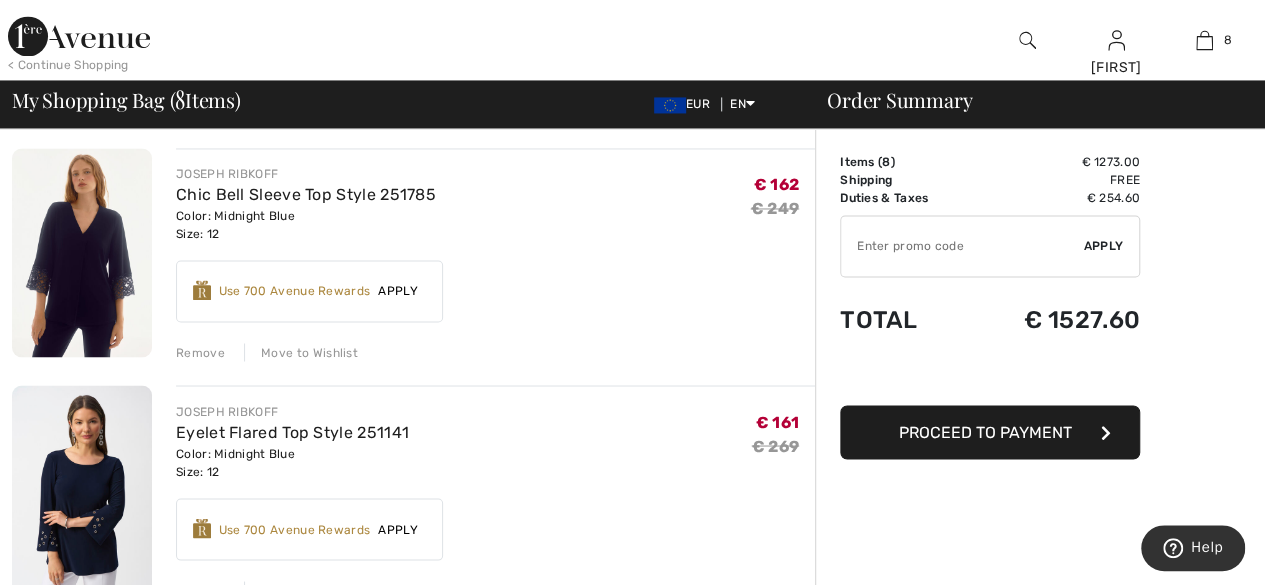 click at bounding box center (82, 253) 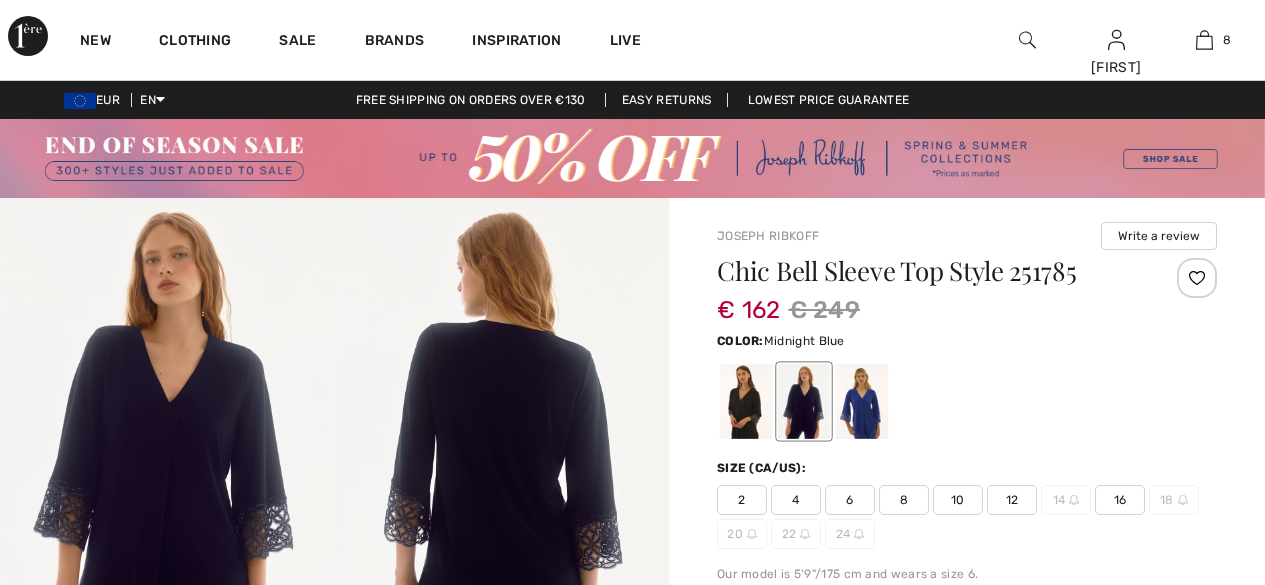 scroll, scrollTop: 0, scrollLeft: 0, axis: both 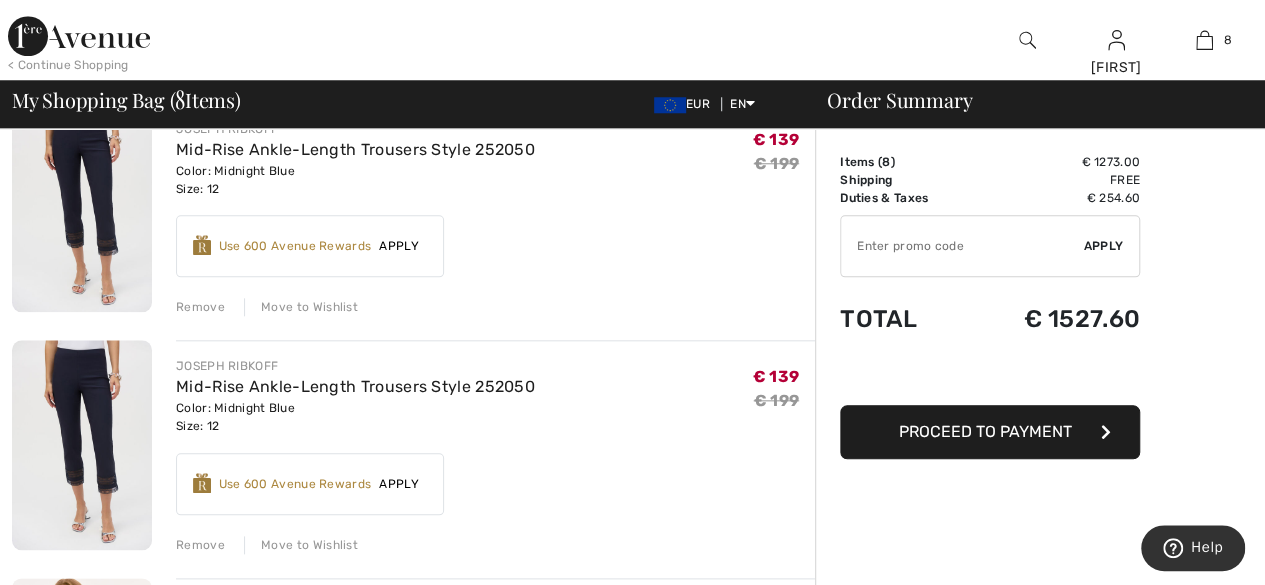 click on "Remove" at bounding box center [200, 307] 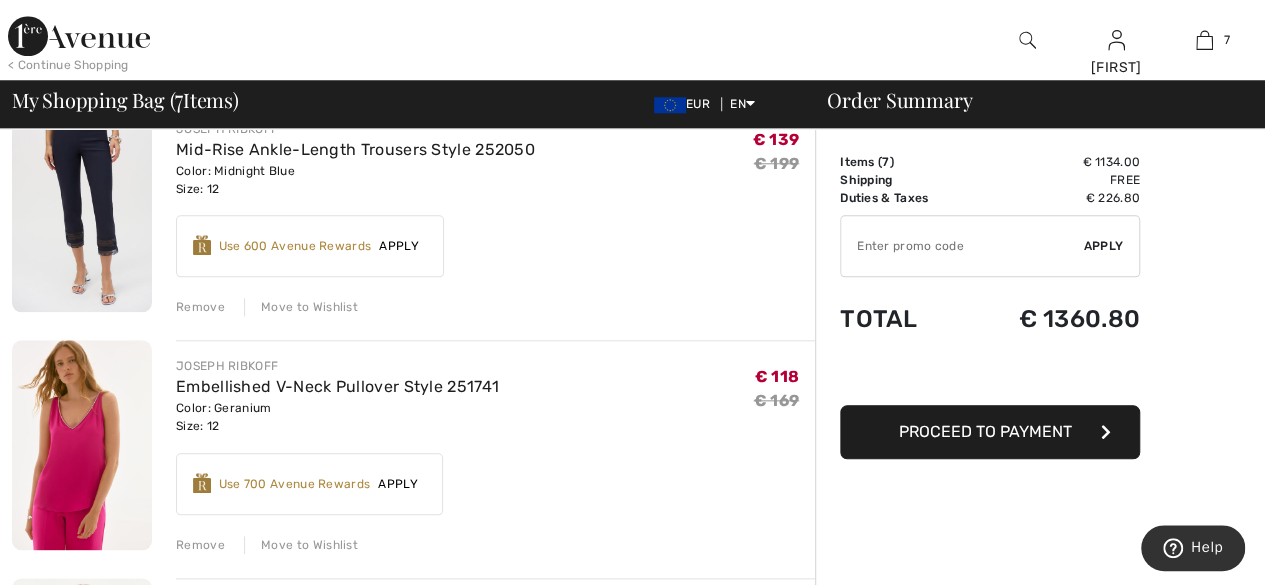 scroll, scrollTop: 880, scrollLeft: 0, axis: vertical 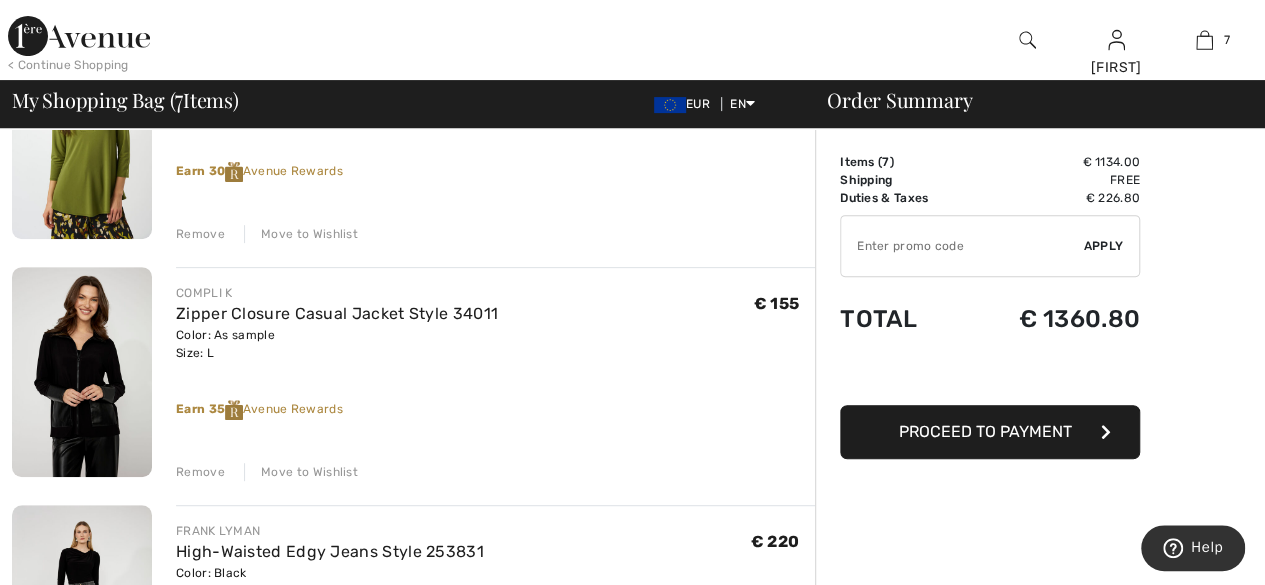 click on "Remove" at bounding box center [200, 234] 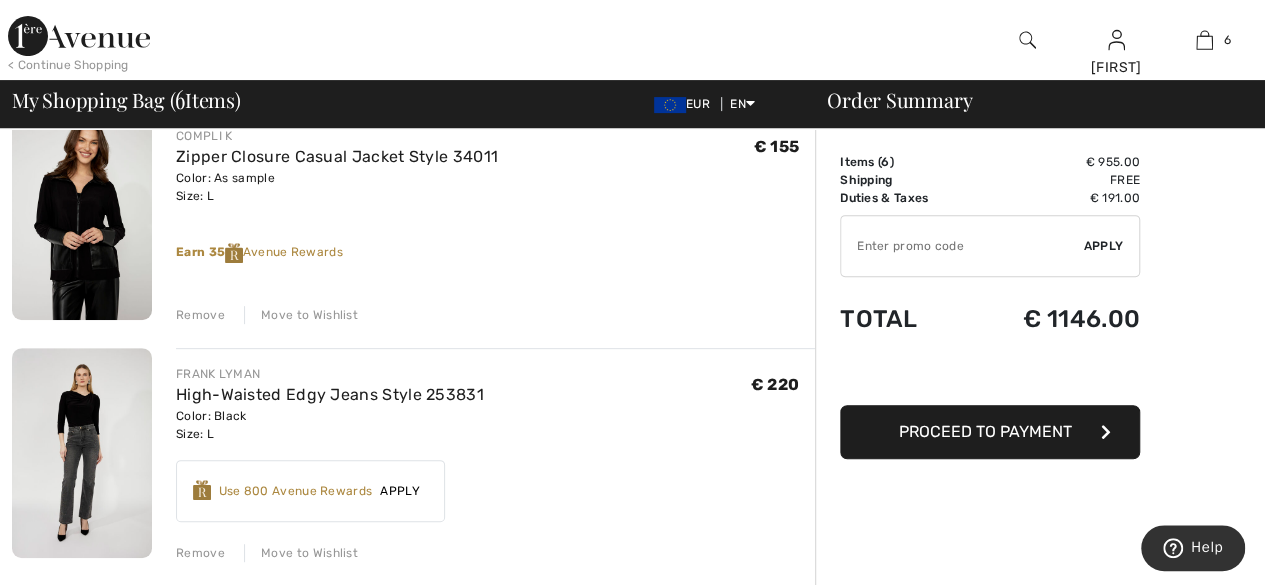 scroll, scrollTop: 240, scrollLeft: 0, axis: vertical 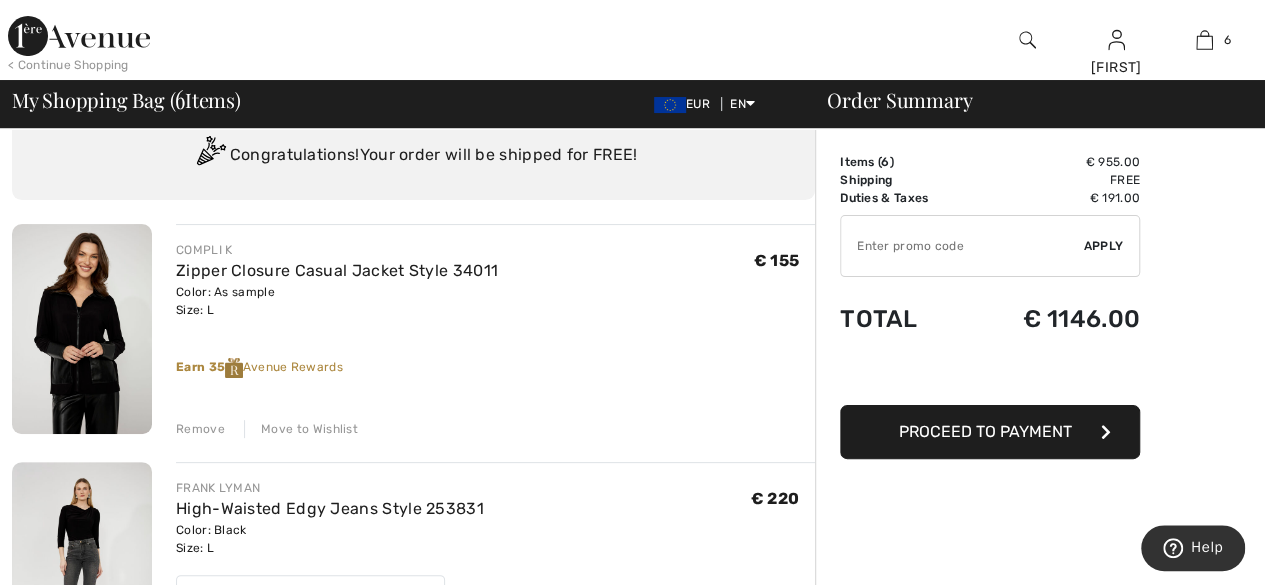 click at bounding box center [82, 329] 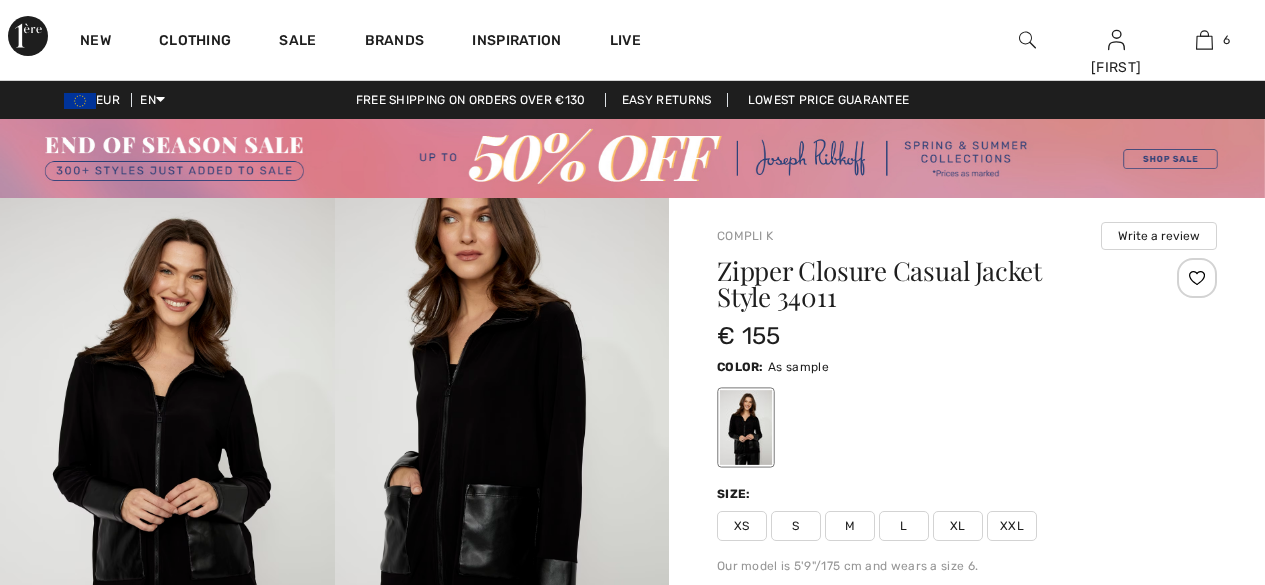 scroll, scrollTop: 0, scrollLeft: 0, axis: both 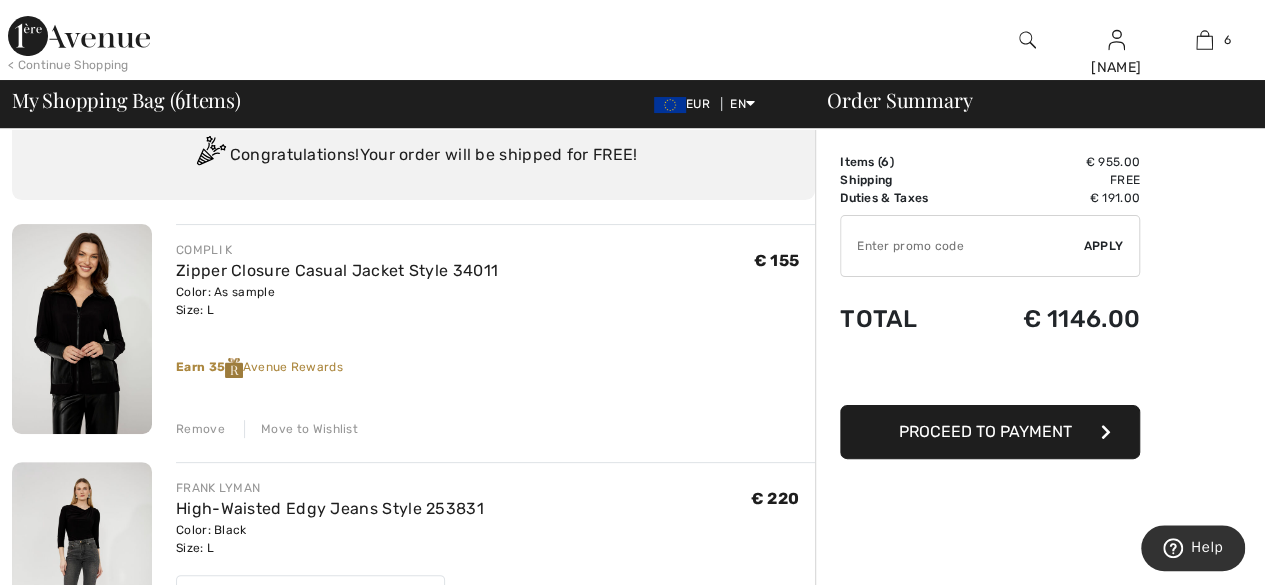 click on "Remove" at bounding box center (200, 429) 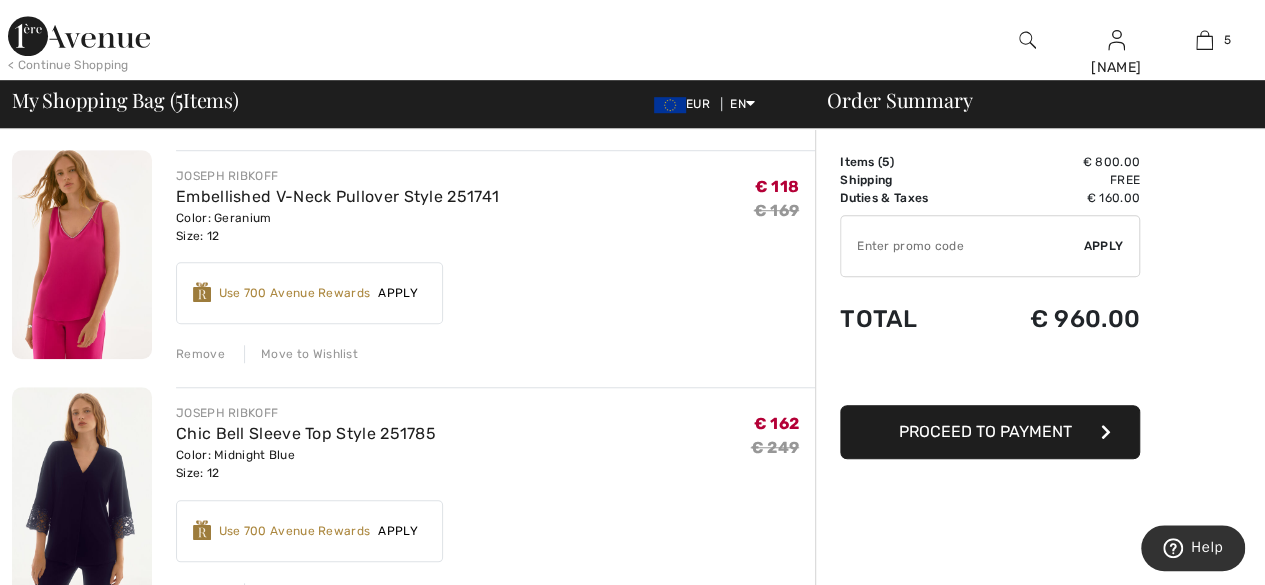scroll, scrollTop: 660, scrollLeft: 0, axis: vertical 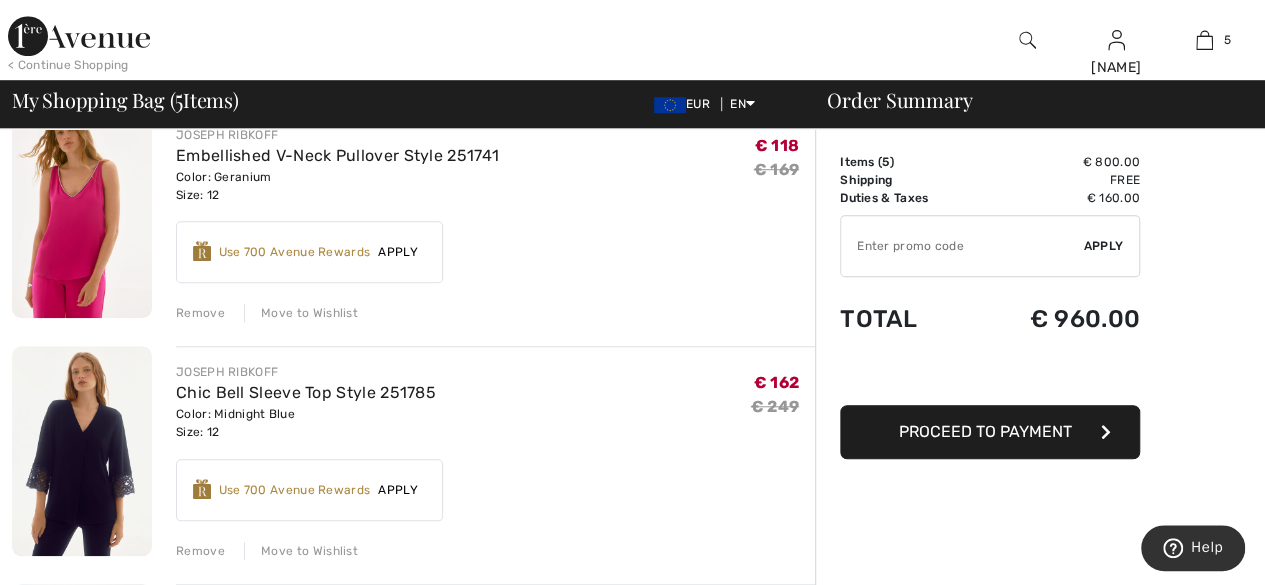 drag, startPoint x: 1220, startPoint y: 289, endPoint x: 1220, endPoint y: 309, distance: 20 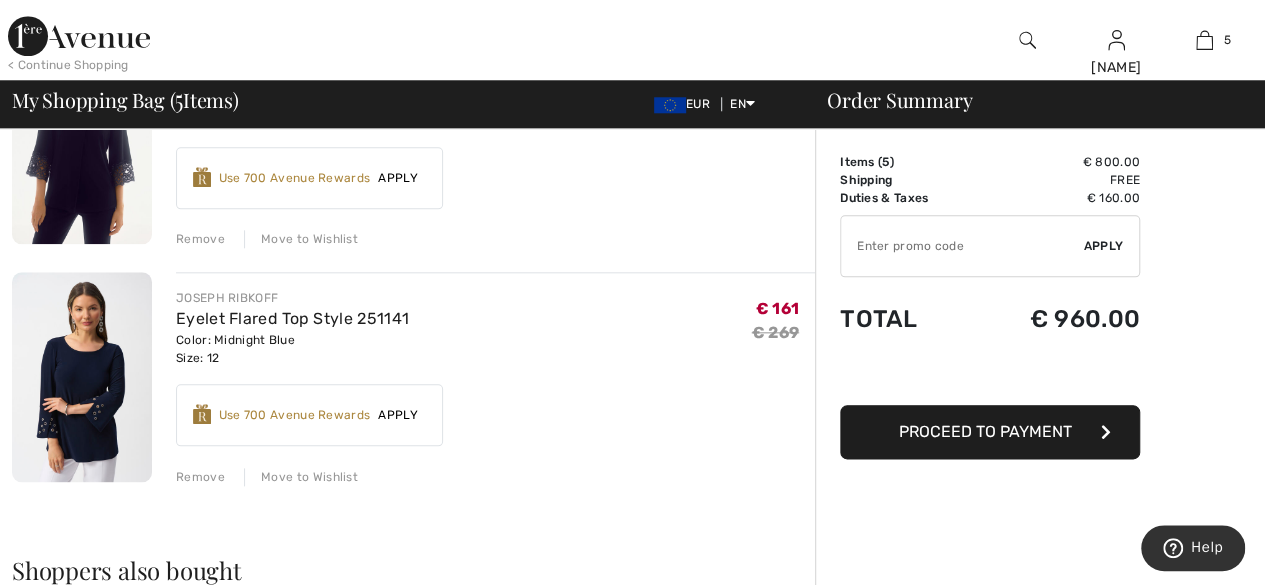 scroll, scrollTop: 980, scrollLeft: 0, axis: vertical 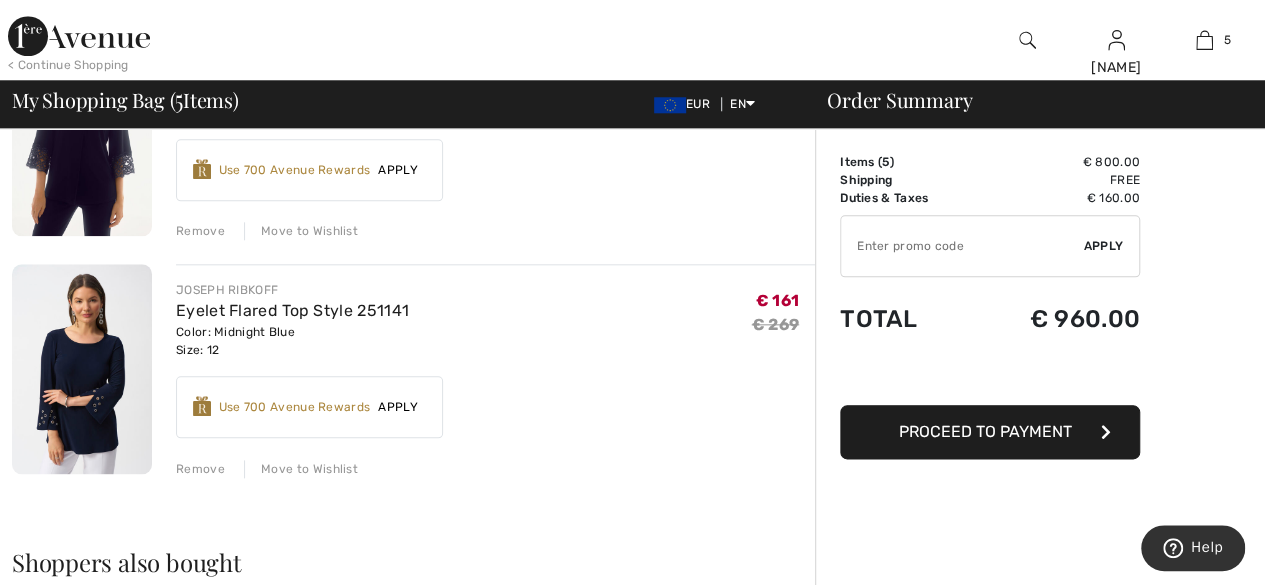 click on "Remove" at bounding box center (200, 469) 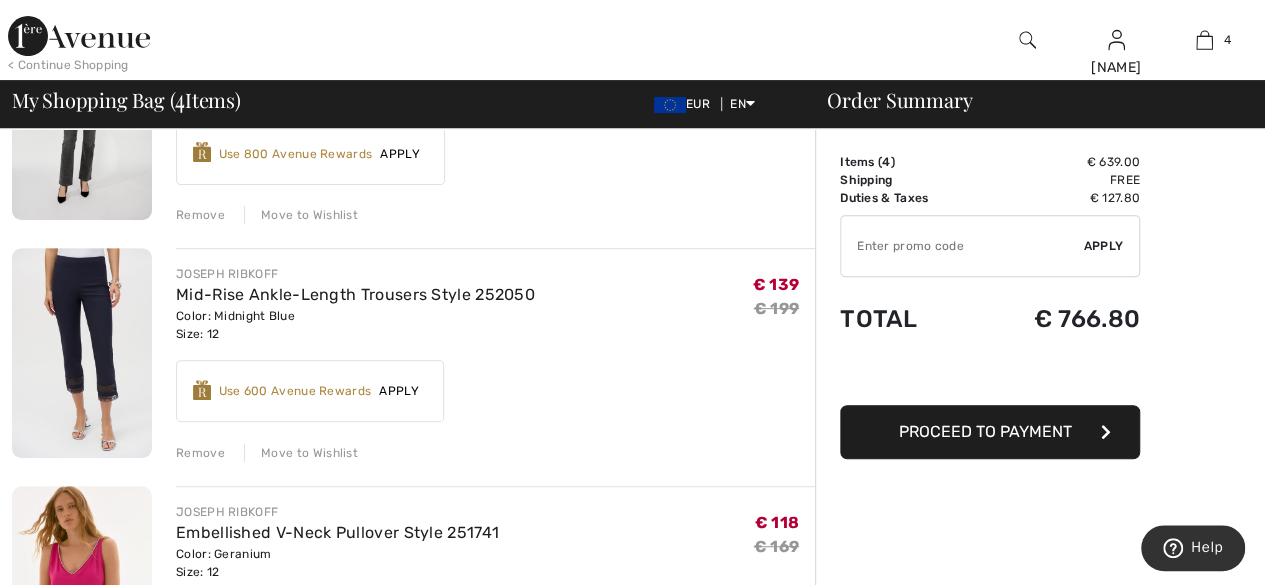 scroll, scrollTop: 251, scrollLeft: 0, axis: vertical 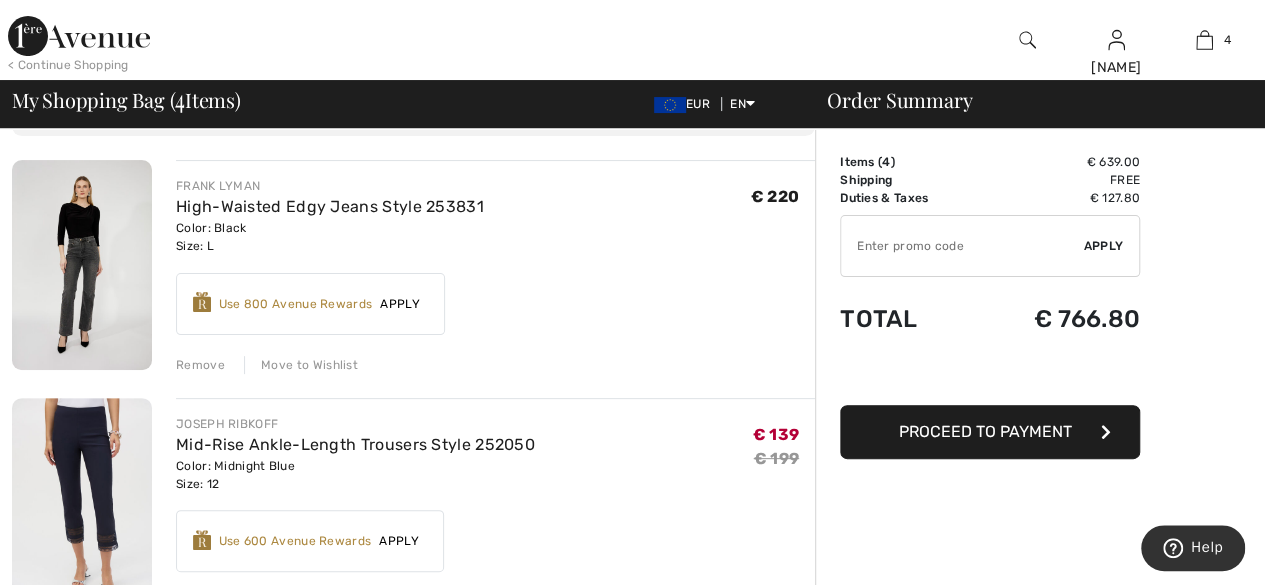 click on "Order Summary			 Details
Items ( 4 )
€ 639.00
Promo code € 0.00
Shipping
Free
Tax1 € 0.00
Tax2 € 0.00
Duties & Taxes € 127.80
Avenue Rewards
used  0
✔
Apply
Remove
Total
€ 766.80
Proceed to Payment" at bounding box center [1040, 938] 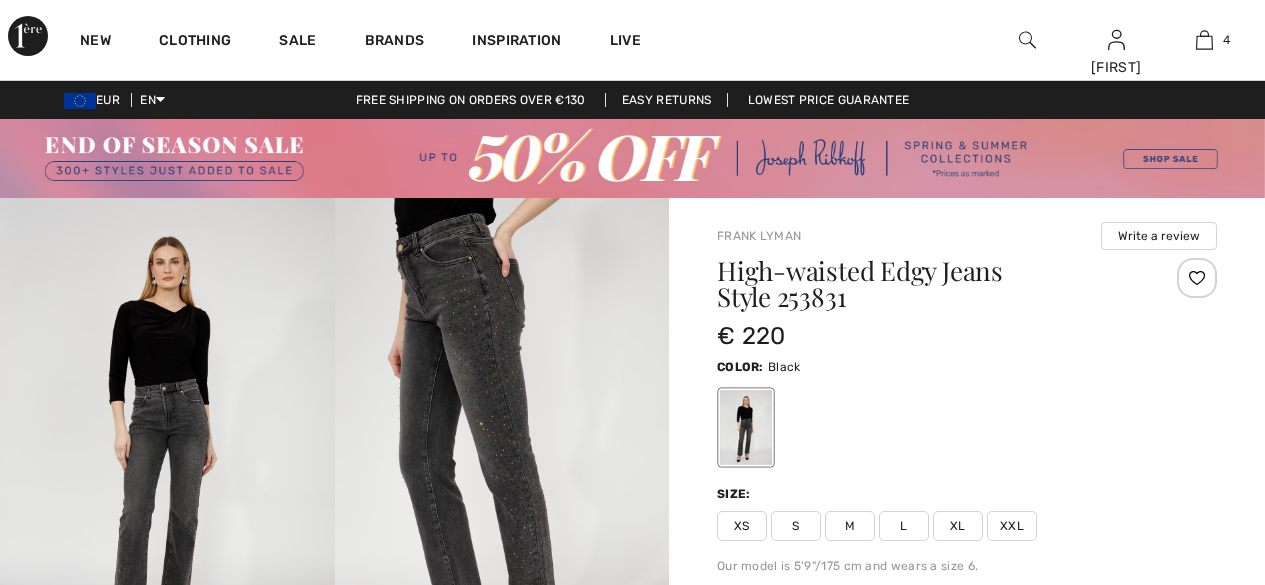 scroll, scrollTop: 0, scrollLeft: 0, axis: both 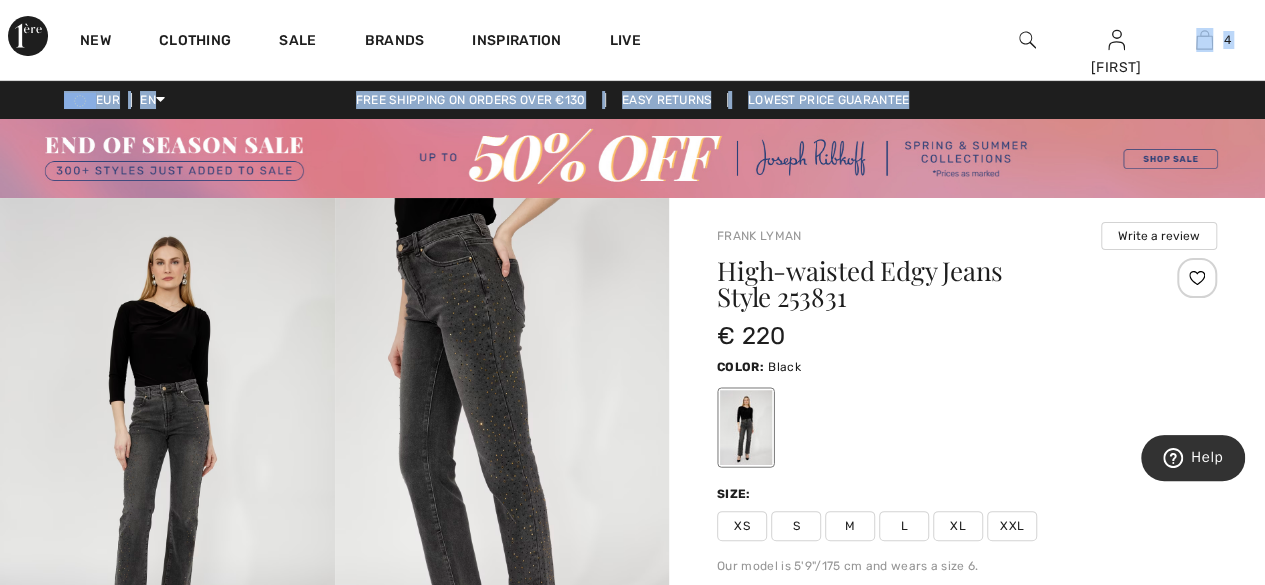 drag, startPoint x: 1258, startPoint y: 52, endPoint x: 1258, endPoint y: 89, distance: 37 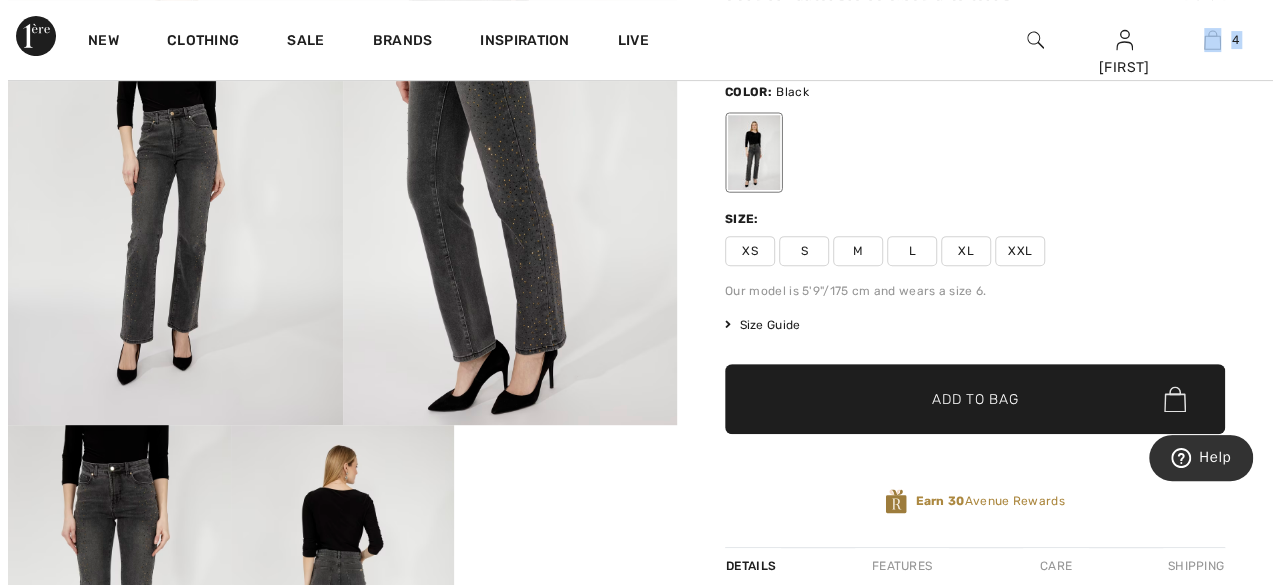scroll, scrollTop: 0, scrollLeft: 0, axis: both 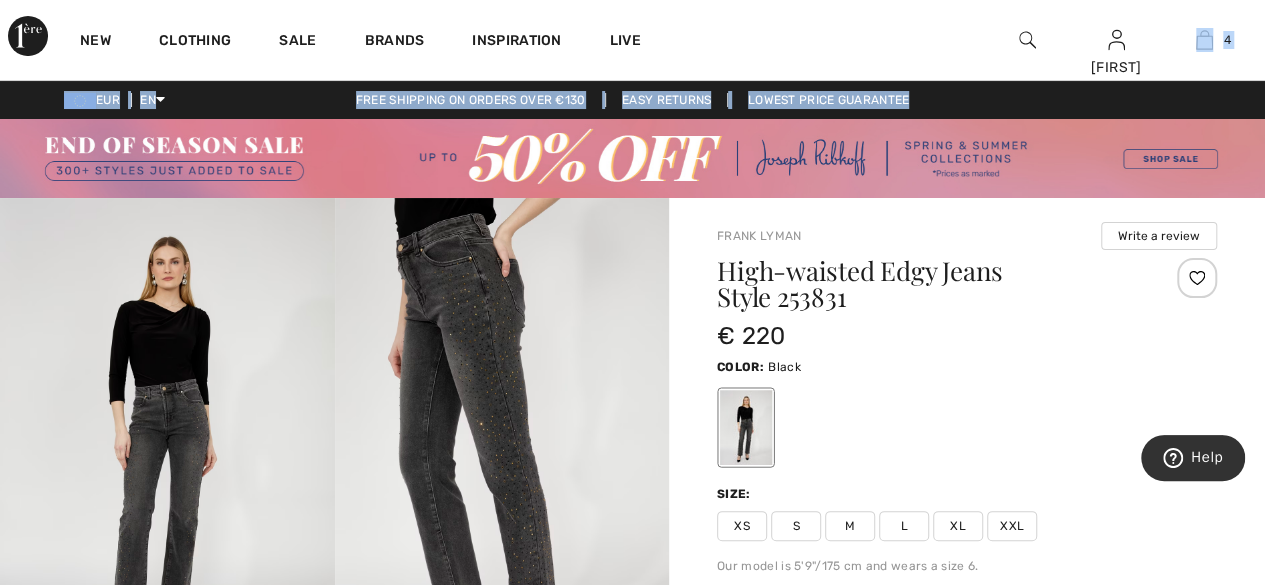 click at bounding box center (502, 449) 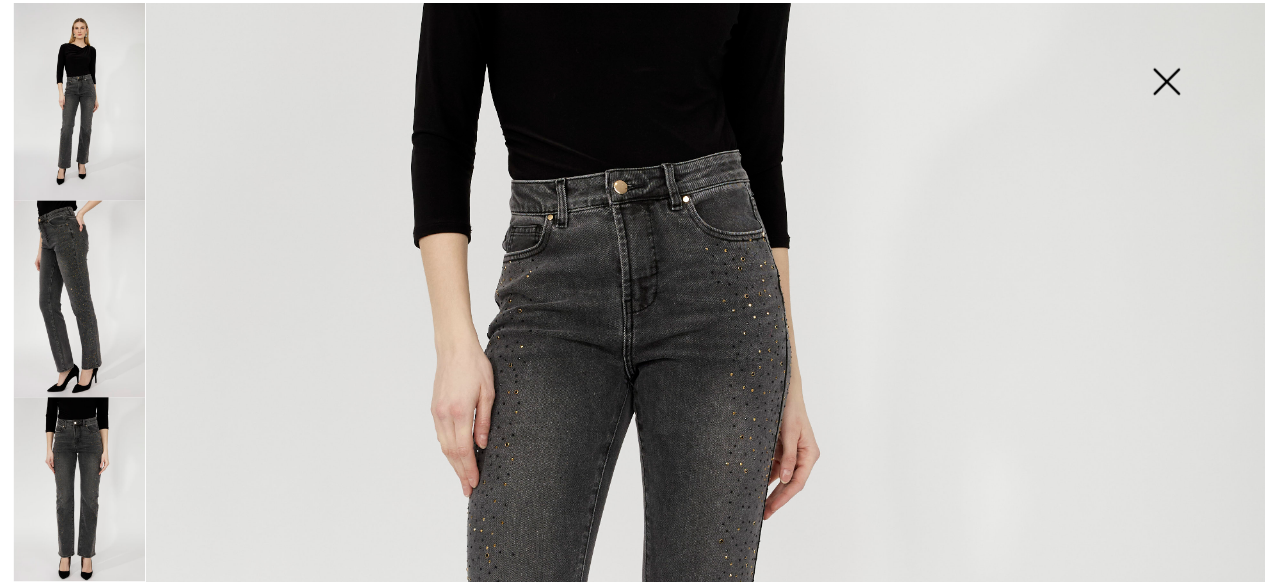 scroll, scrollTop: 553, scrollLeft: 0, axis: vertical 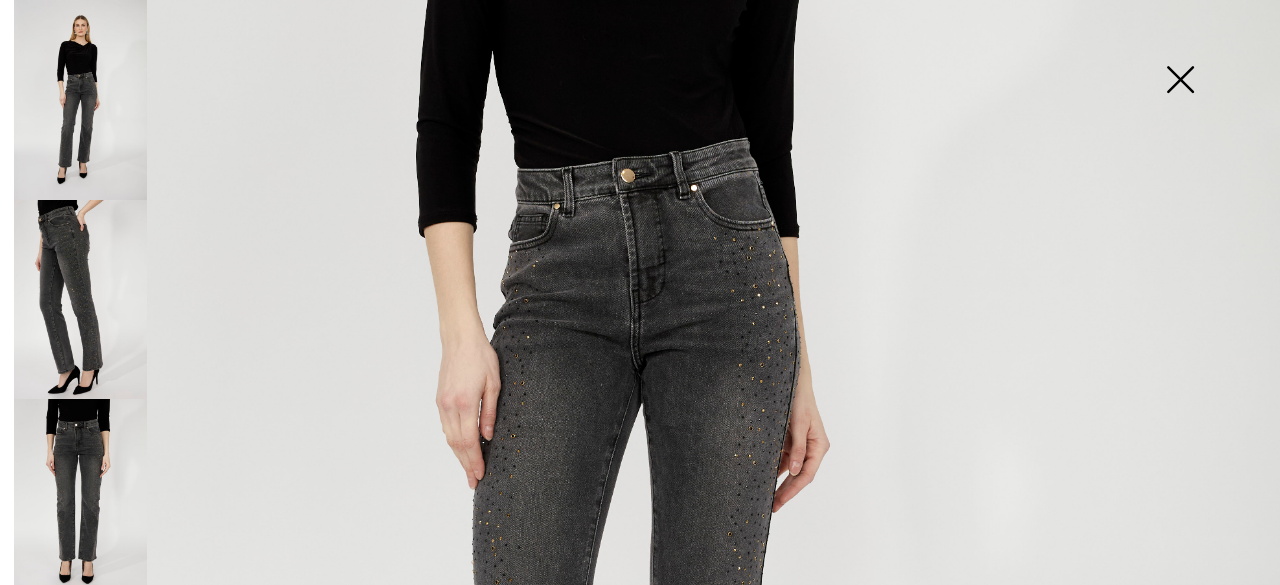 click at bounding box center [80, 300] 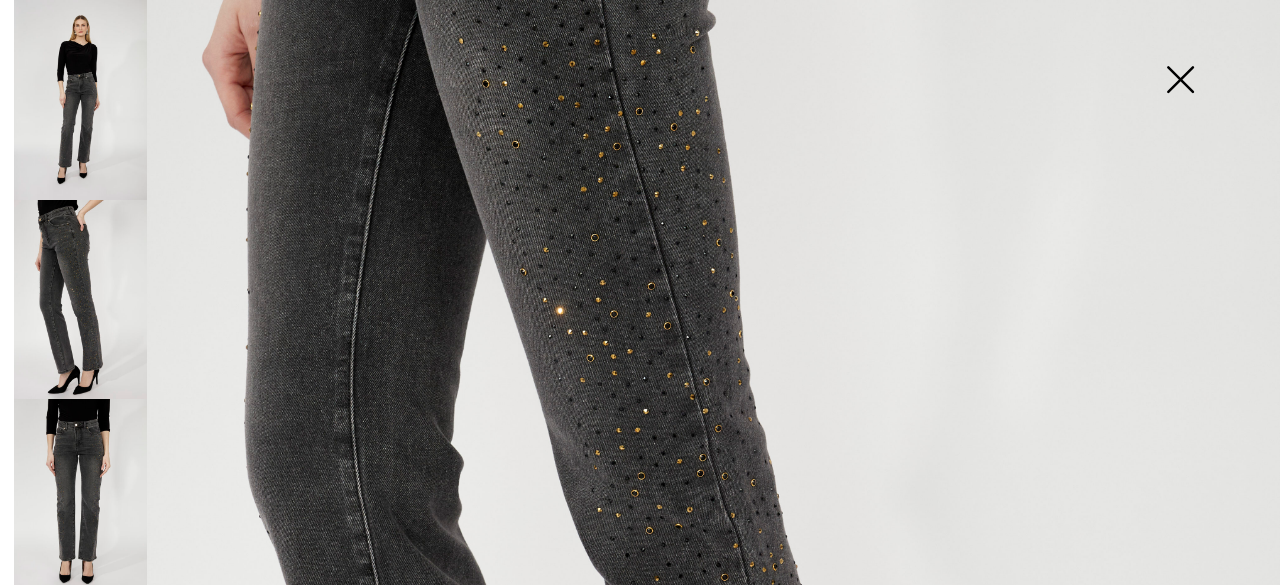 click at bounding box center [80, 499] 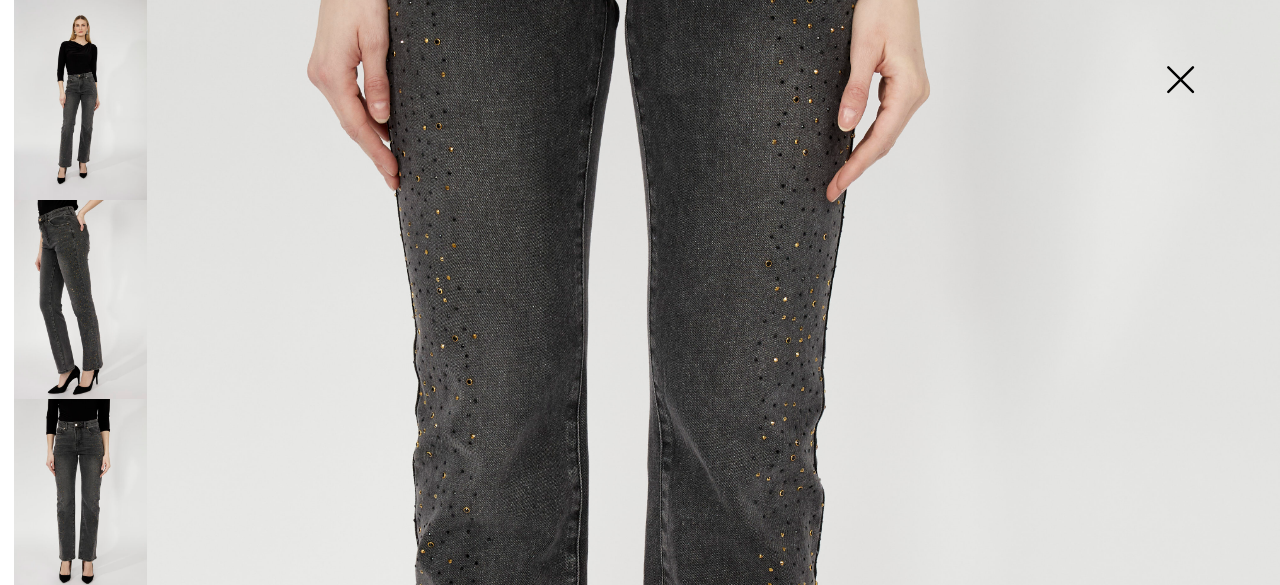 click at bounding box center [1180, 81] 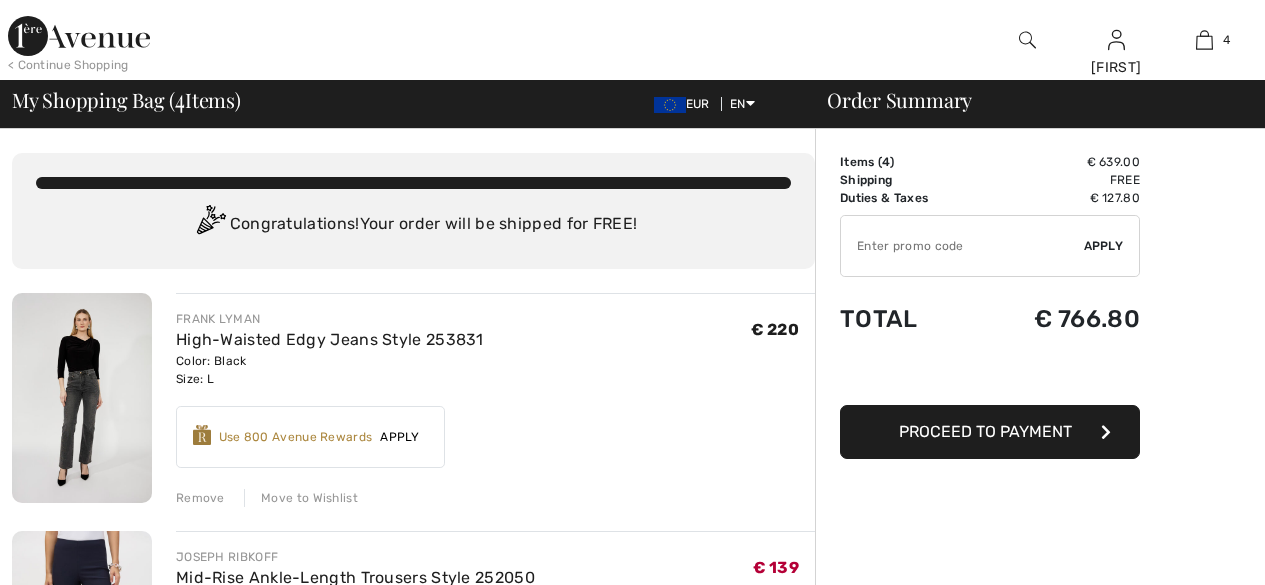 scroll, scrollTop: 133, scrollLeft: 0, axis: vertical 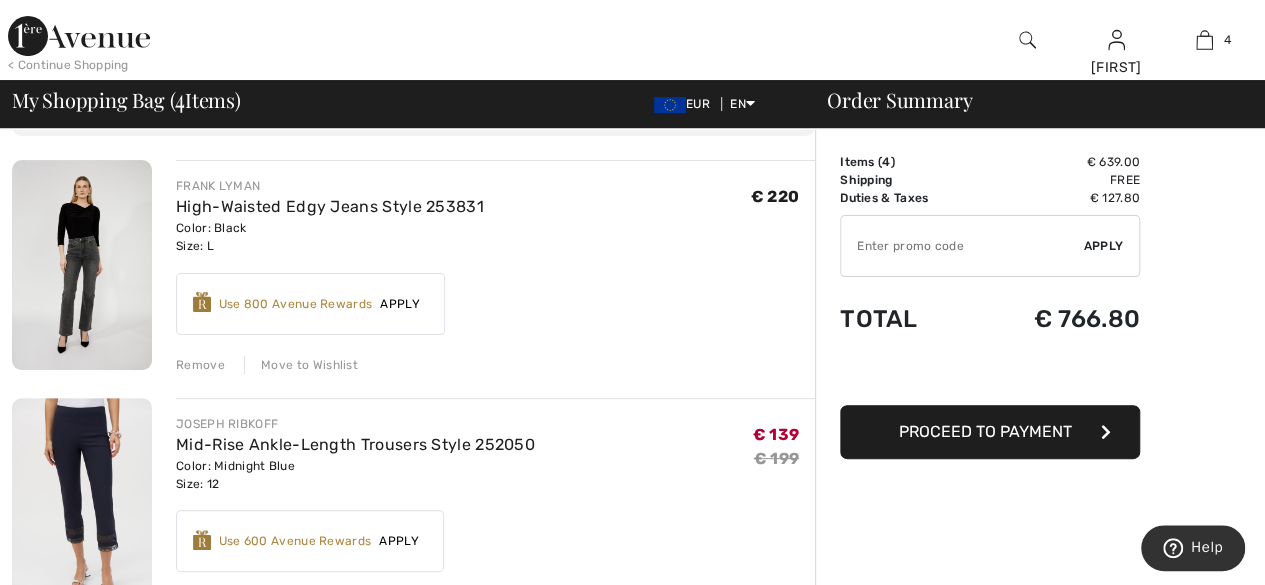 click on "Remove" at bounding box center (200, 365) 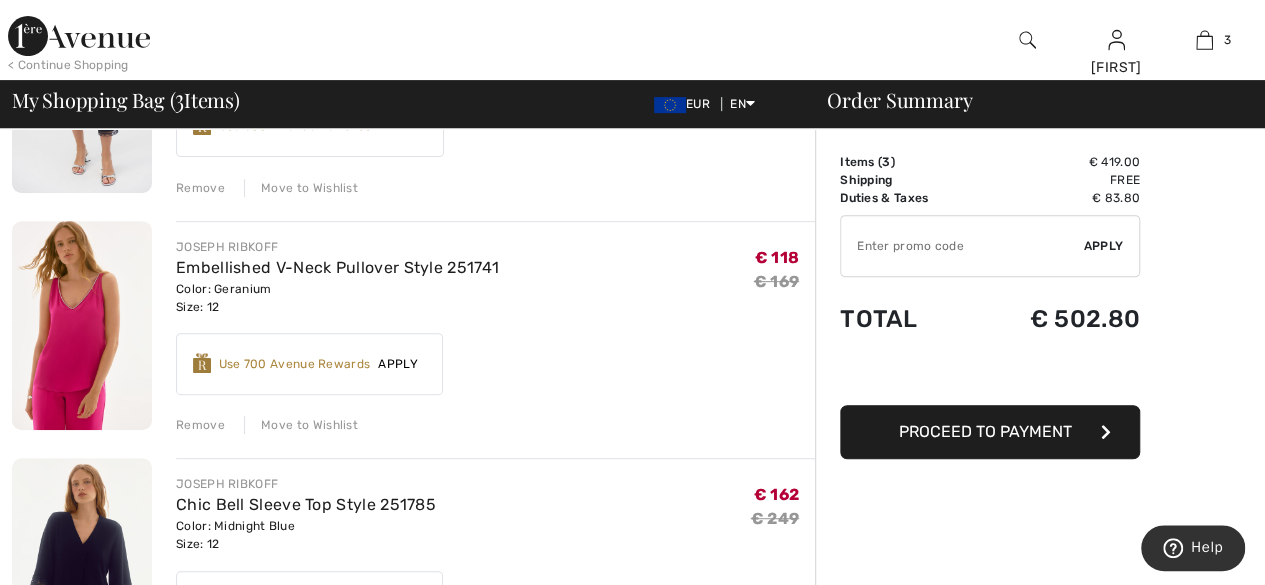 scroll, scrollTop: 308, scrollLeft: 0, axis: vertical 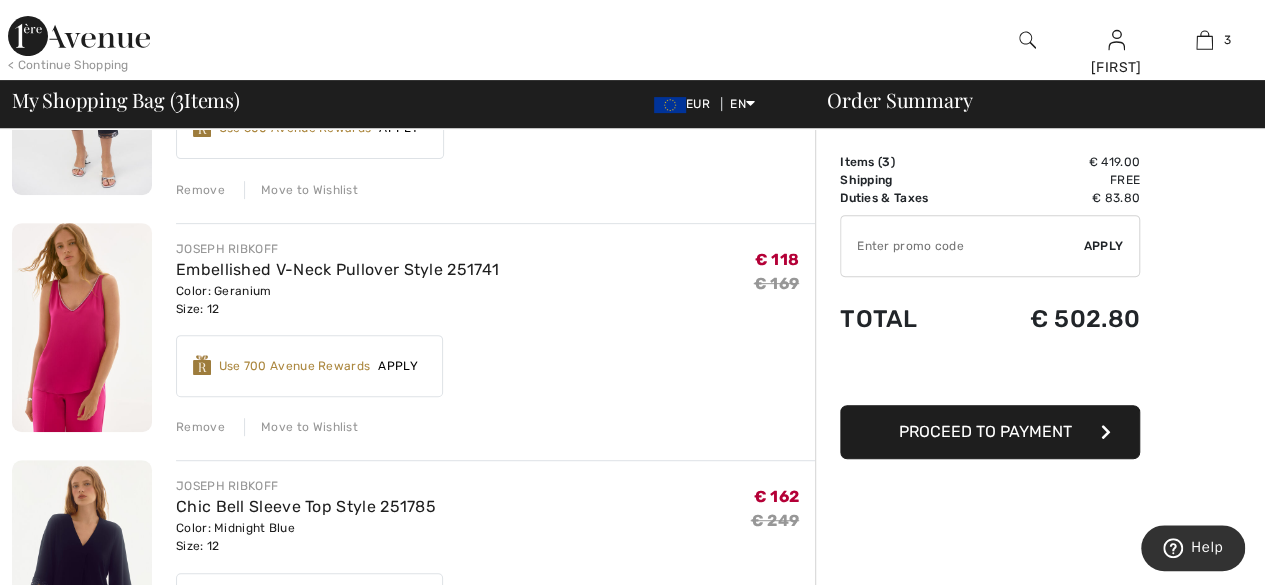 click at bounding box center [82, 328] 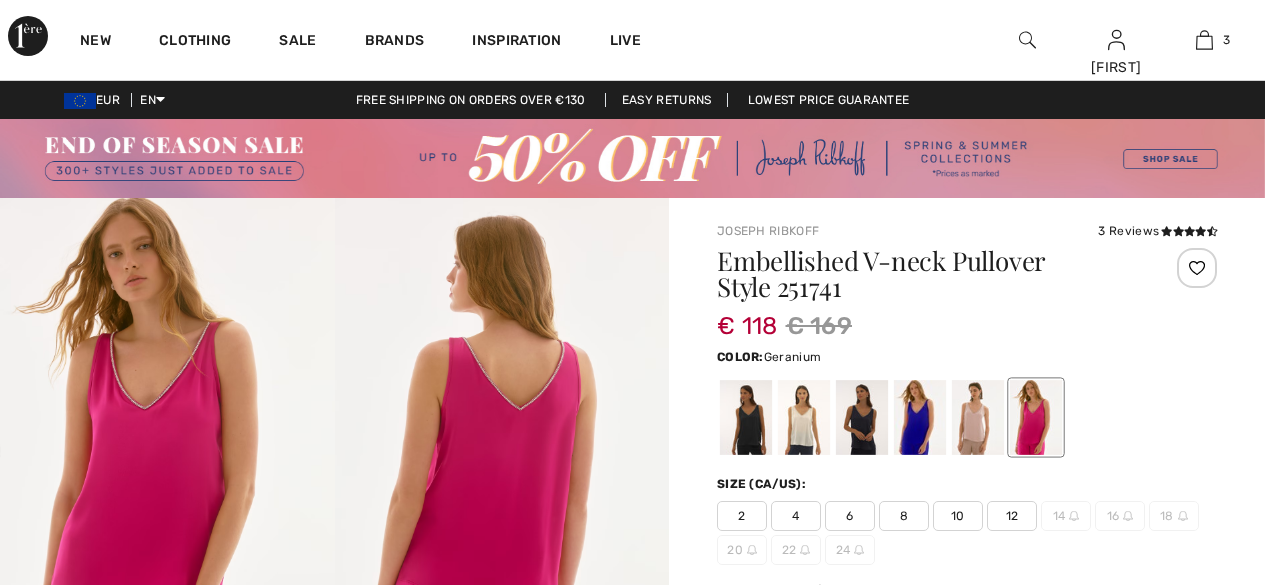 scroll, scrollTop: 0, scrollLeft: 0, axis: both 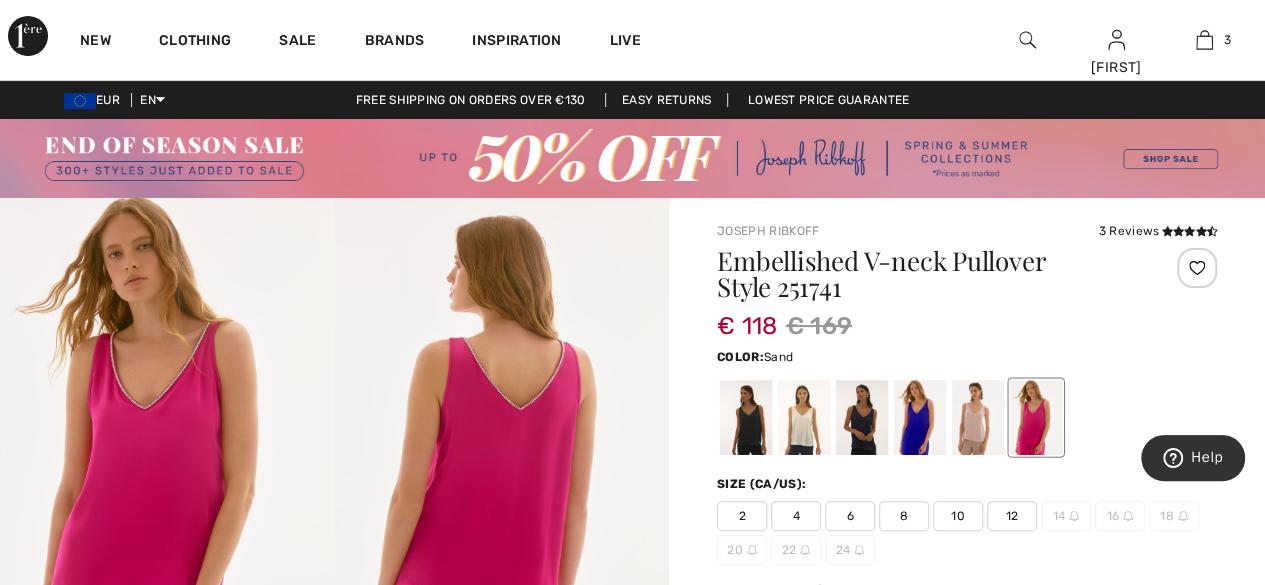 click at bounding box center (978, 417) 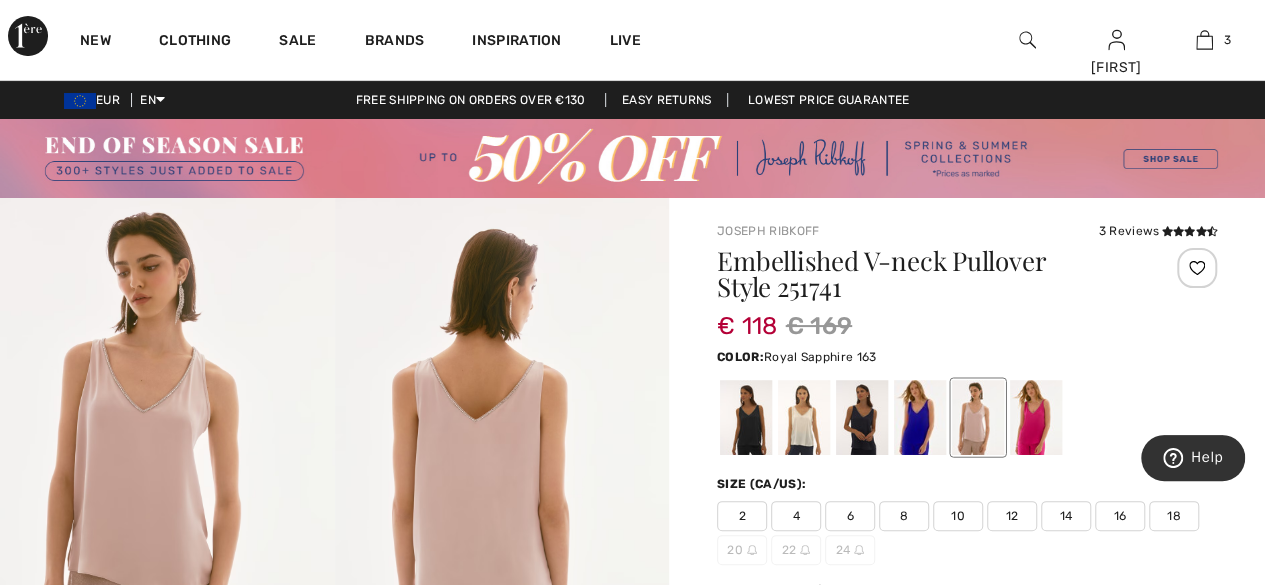 click at bounding box center (920, 417) 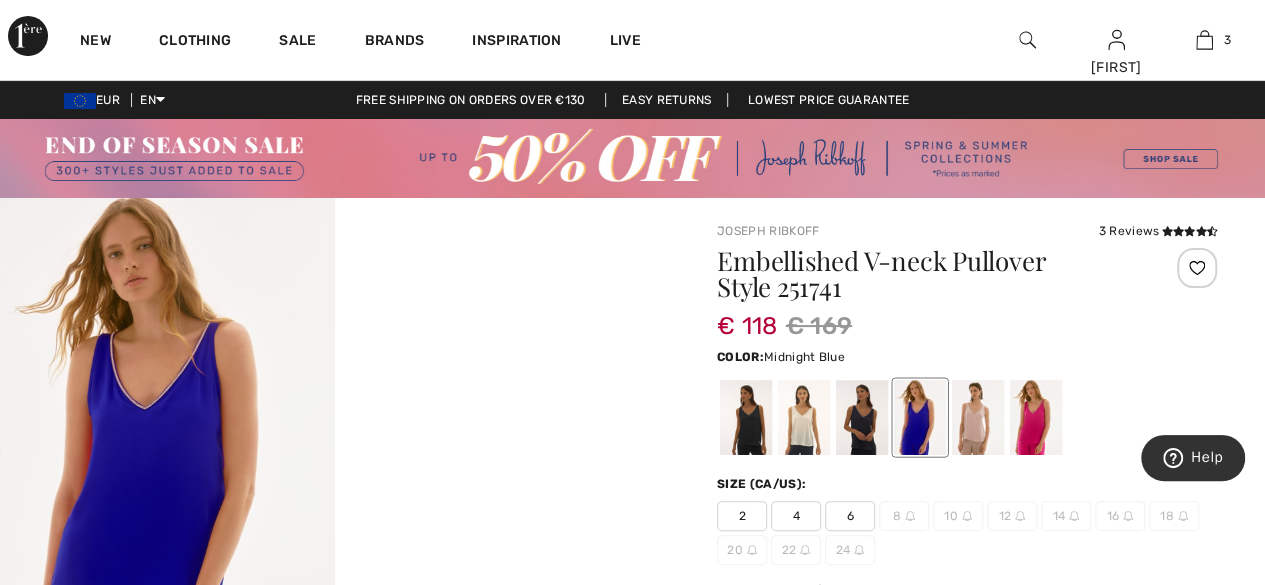 click at bounding box center (862, 417) 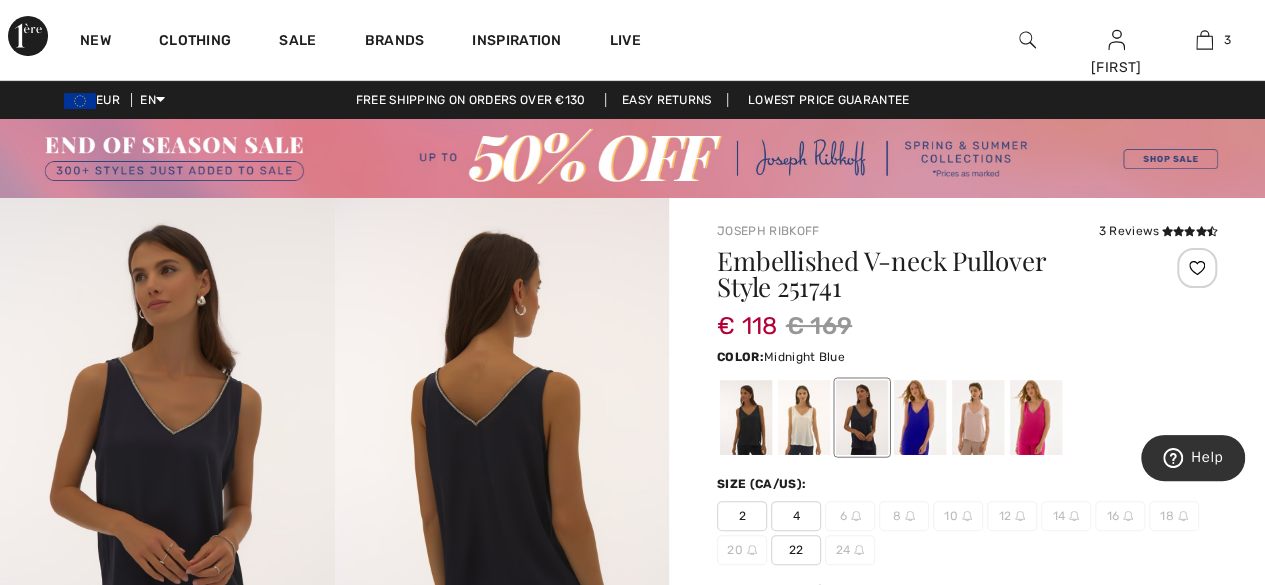 click at bounding box center (862, 417) 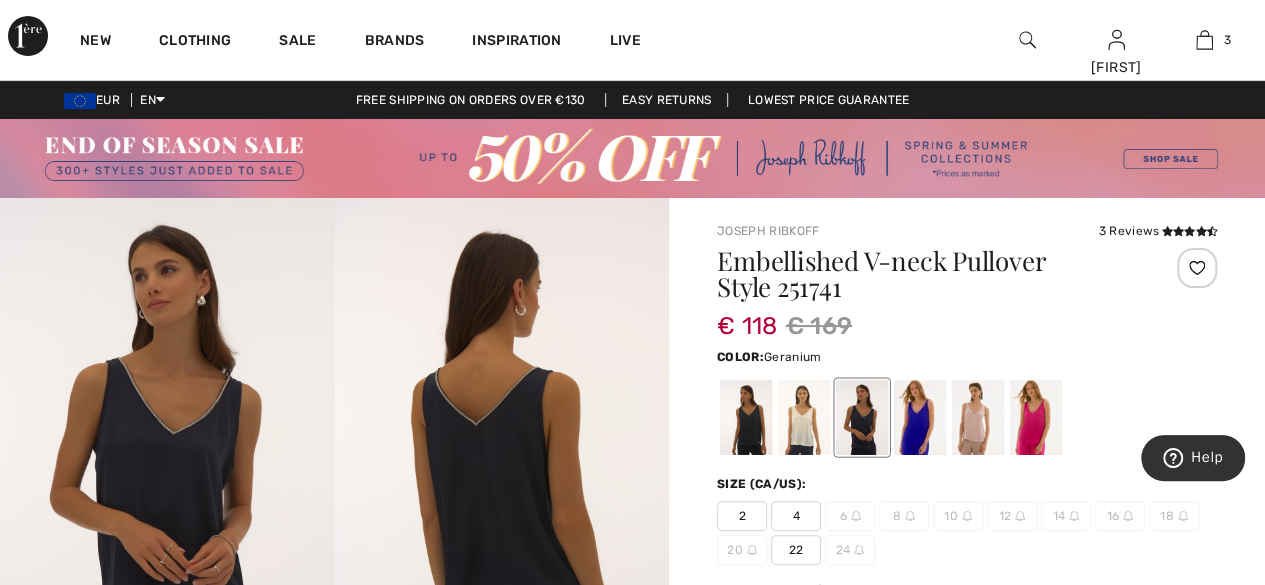 click at bounding box center [1036, 417] 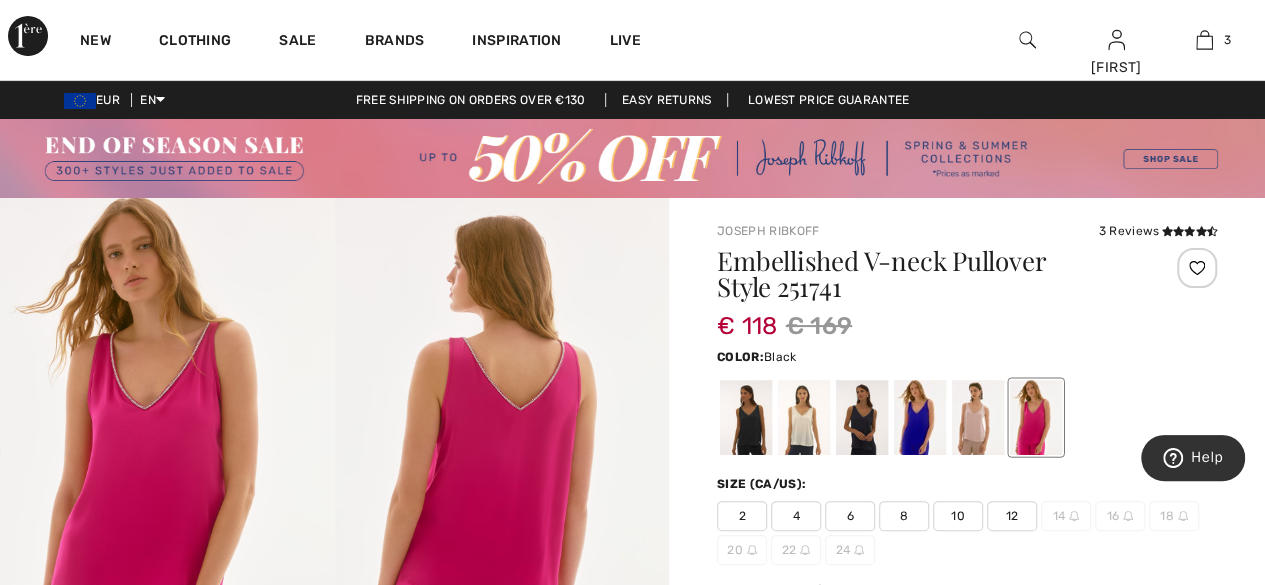 click at bounding box center [746, 417] 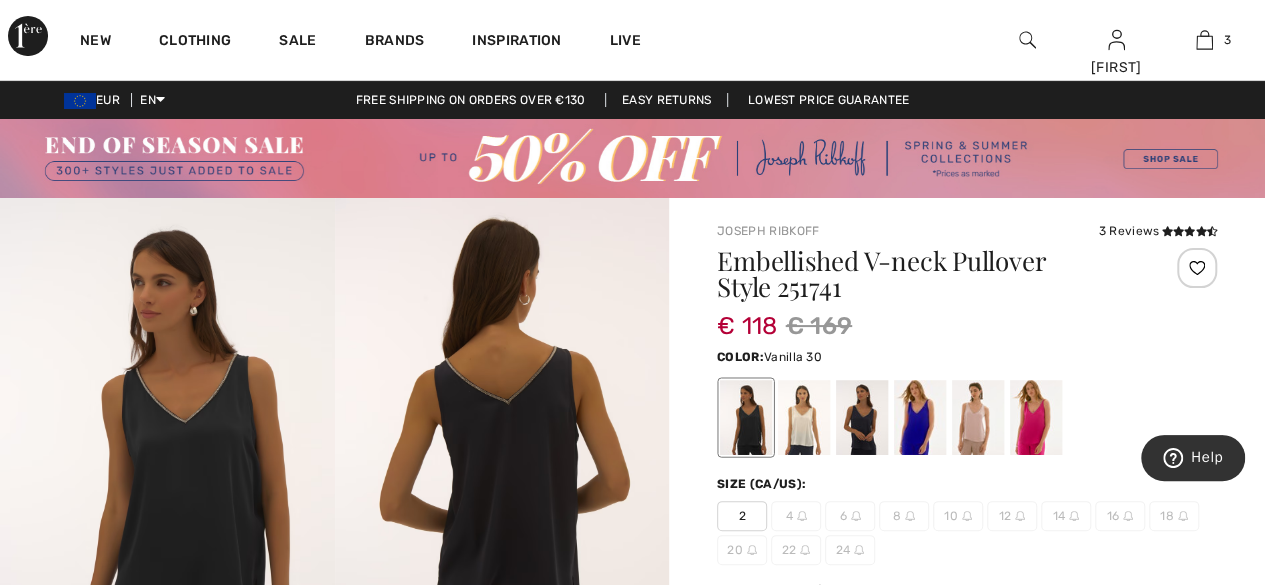 click at bounding box center [804, 417] 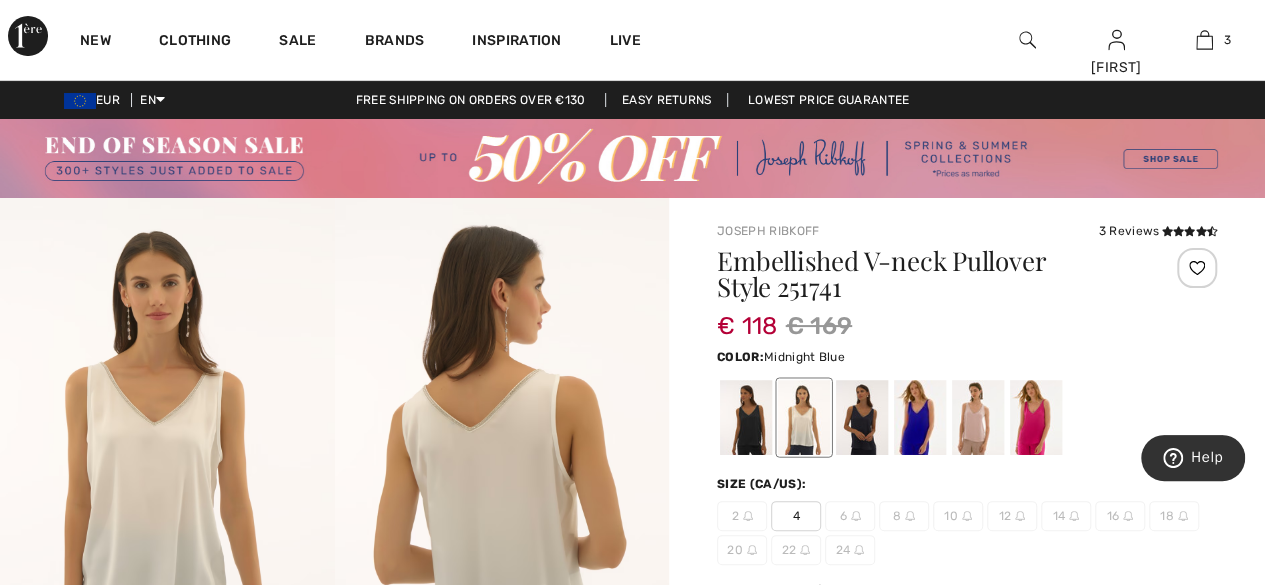 click at bounding box center (862, 417) 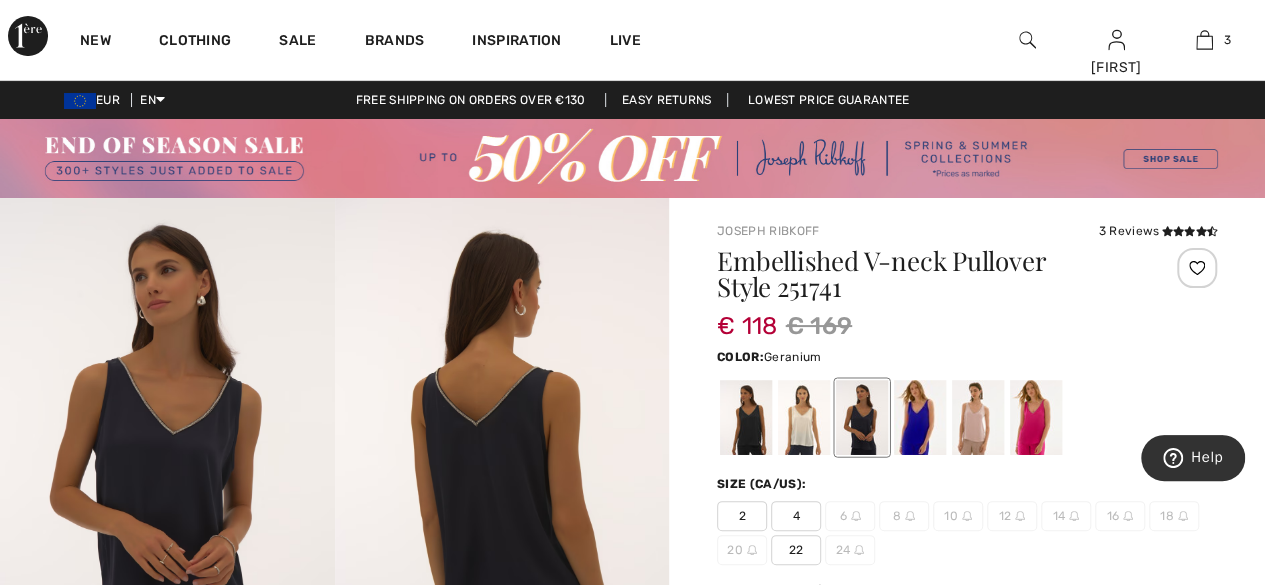 click at bounding box center (1036, 417) 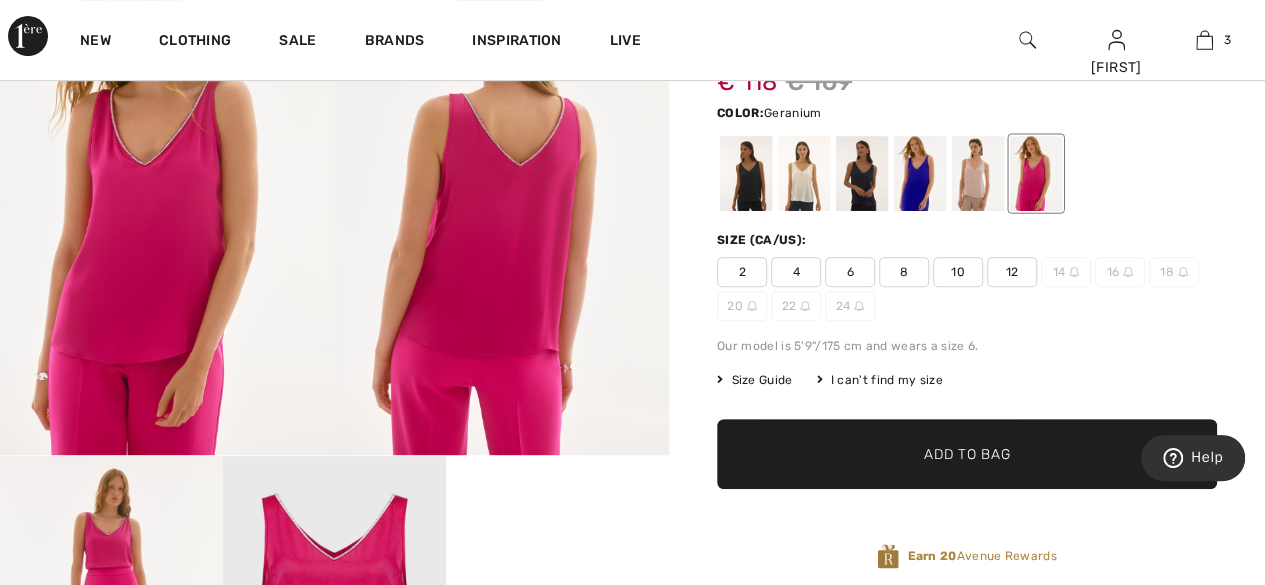 scroll, scrollTop: 250, scrollLeft: 0, axis: vertical 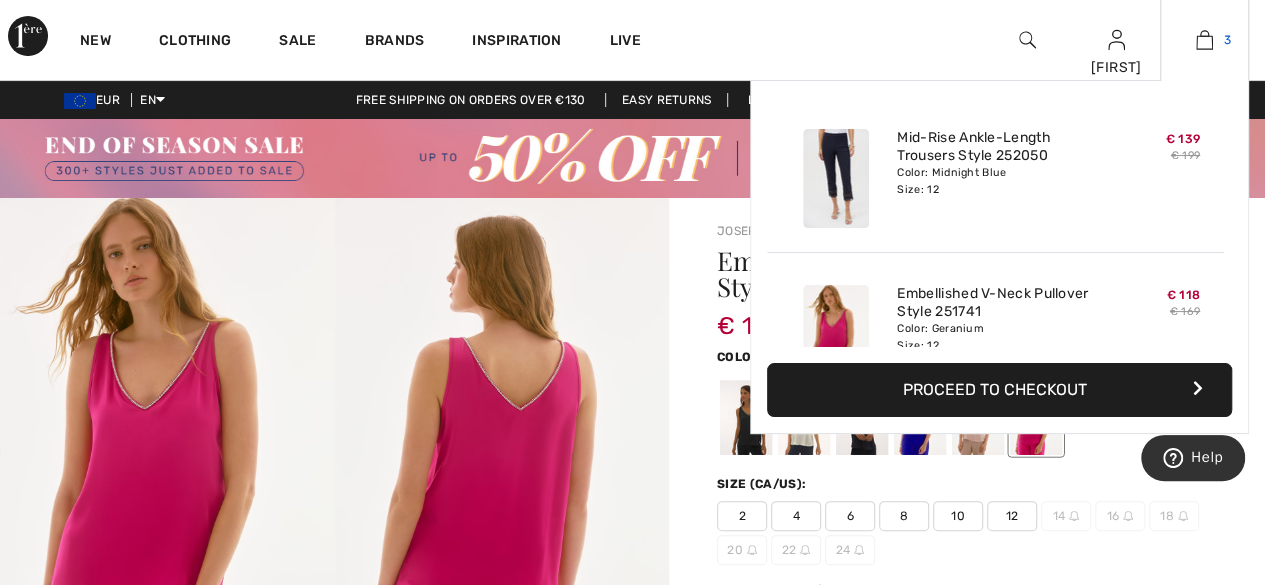 click at bounding box center [1204, 40] 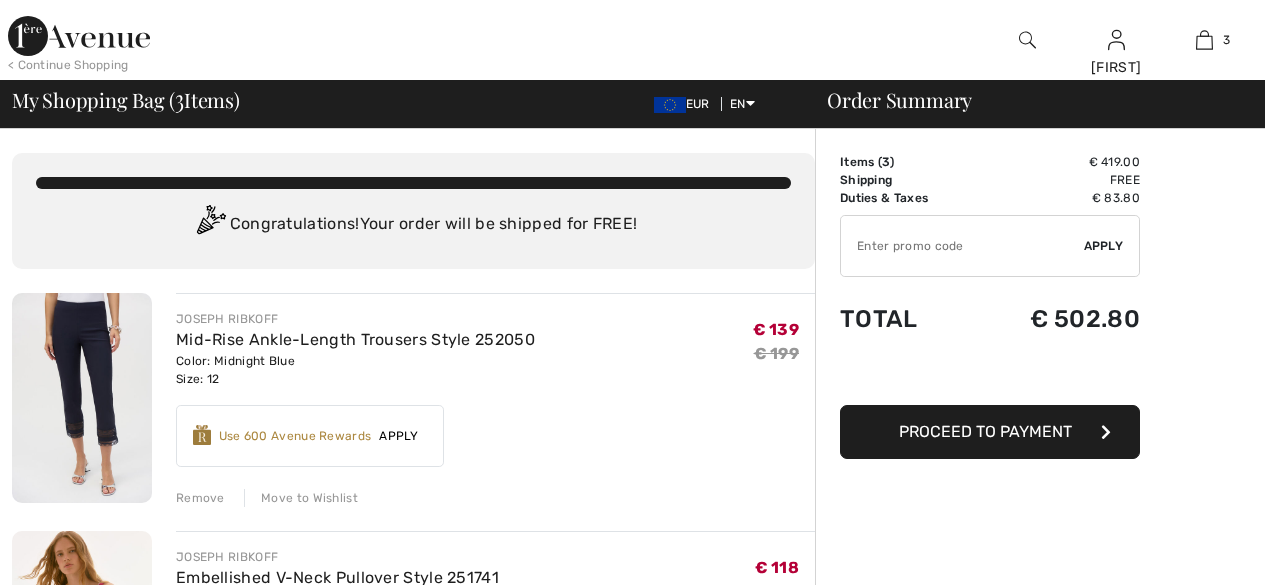 scroll, scrollTop: 0, scrollLeft: 0, axis: both 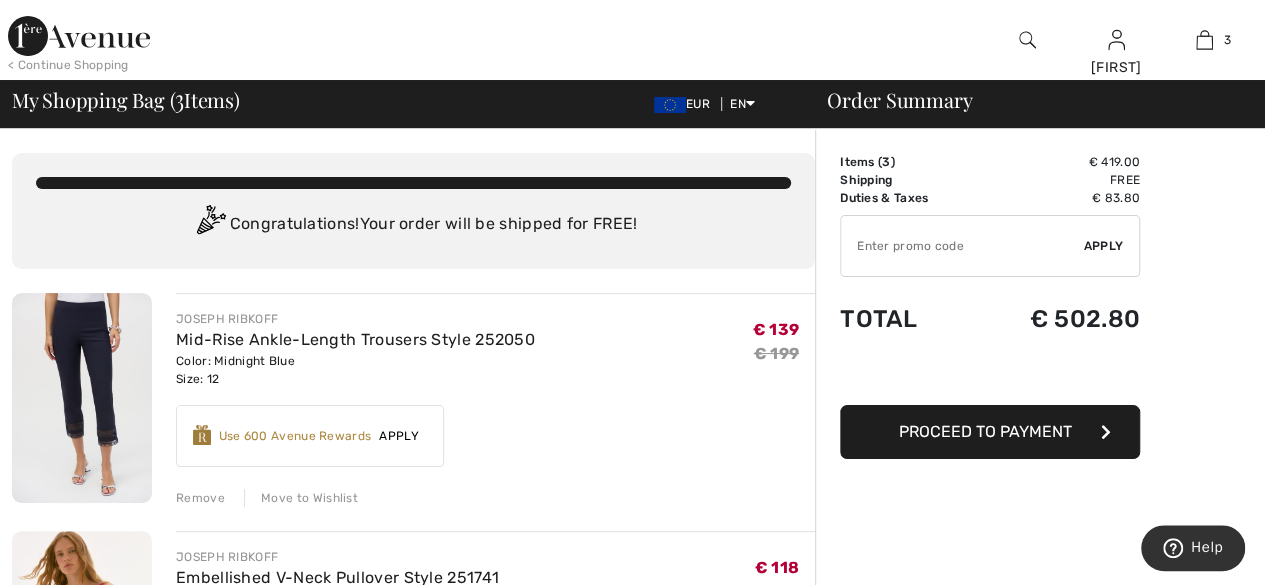 click on "Apply" at bounding box center (1104, 246) 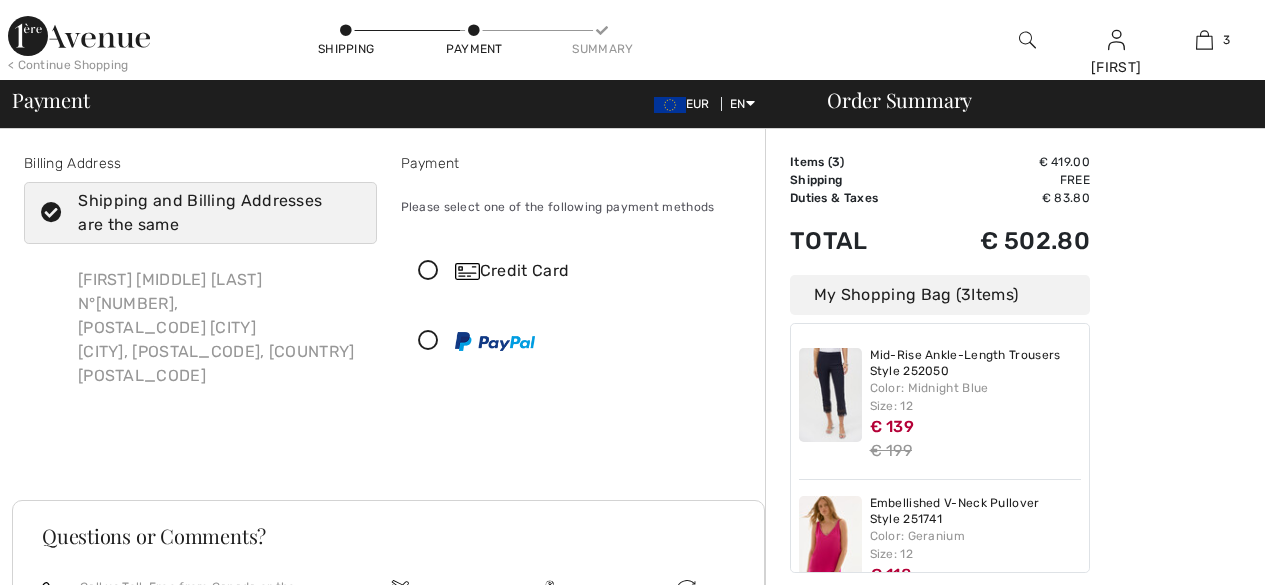 scroll, scrollTop: 0, scrollLeft: 0, axis: both 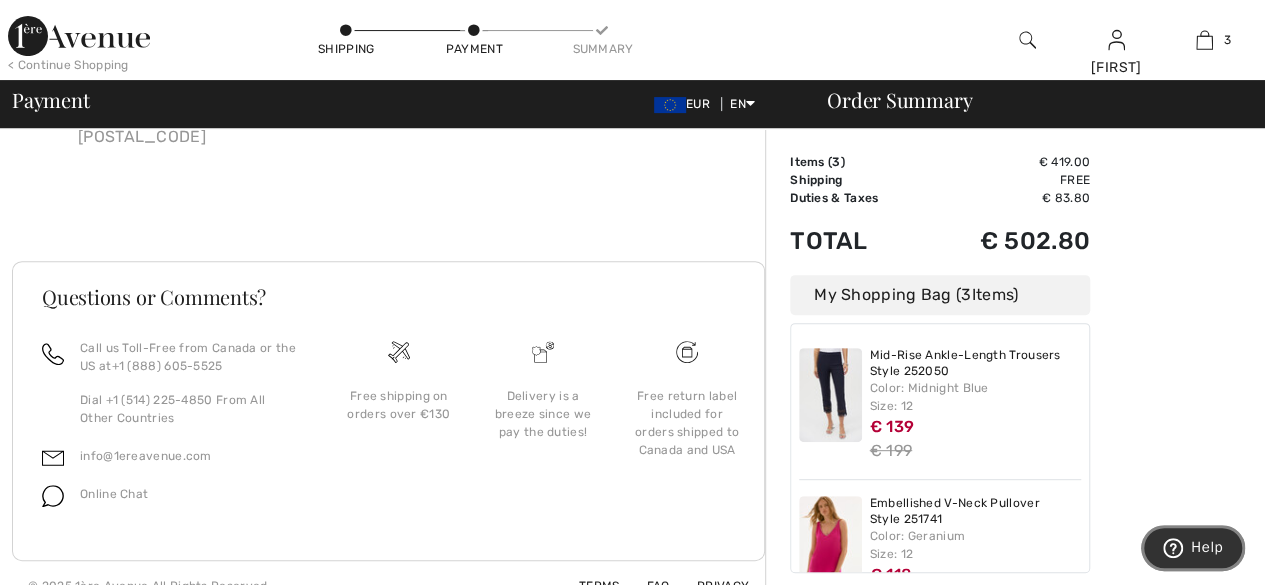 click on "Help" at bounding box center [1207, 547] 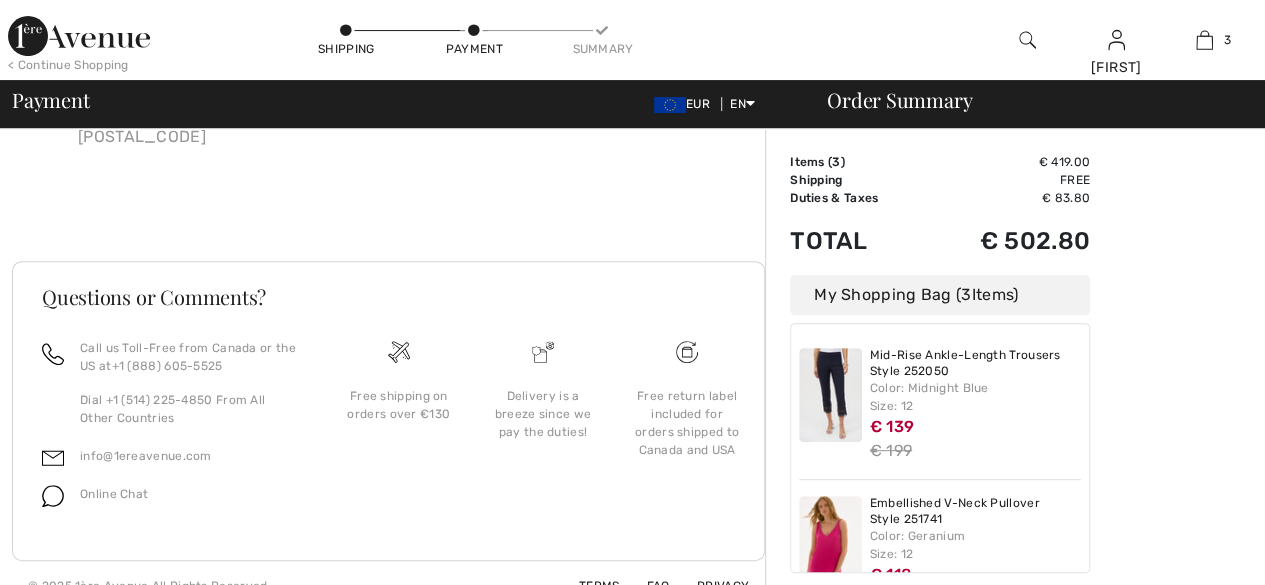 scroll, scrollTop: 0, scrollLeft: 0, axis: both 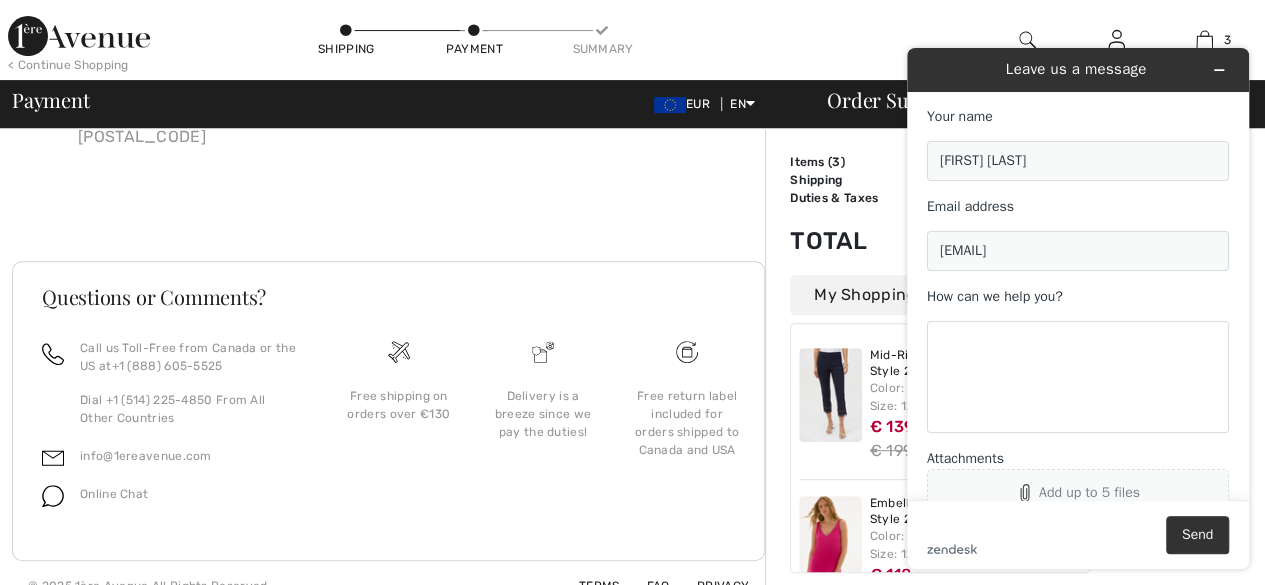 click on "Add up to 5 files" 